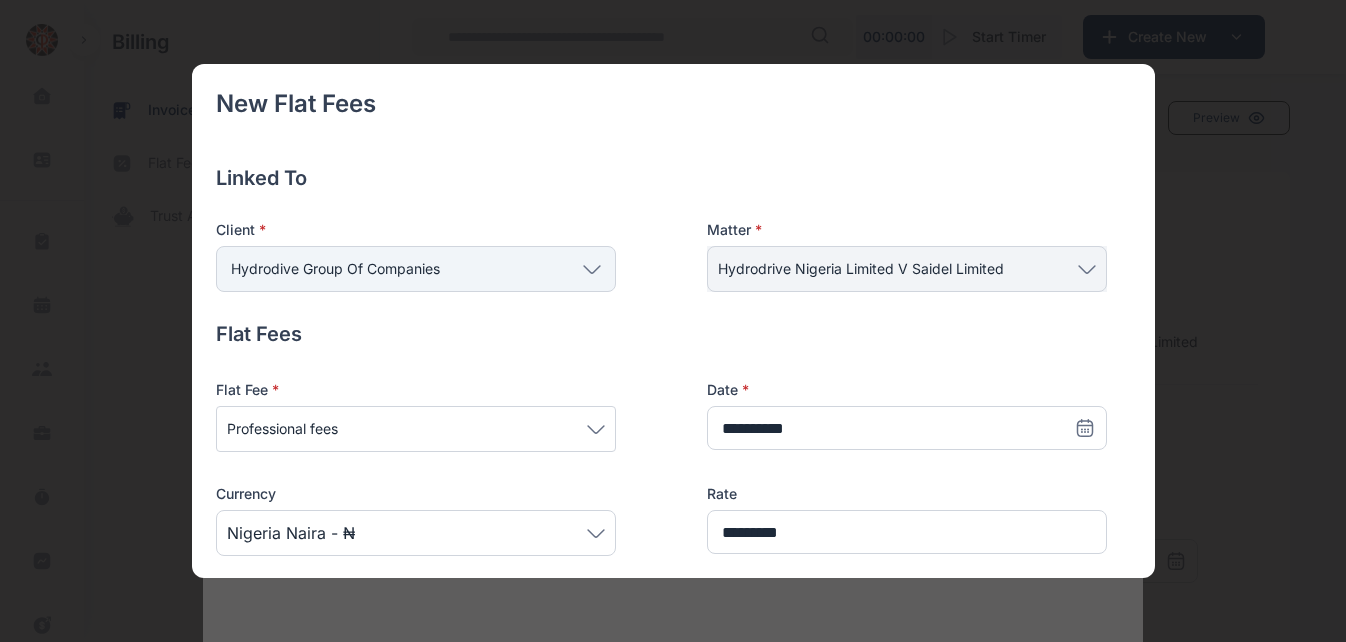 scroll, scrollTop: 707, scrollLeft: 0, axis: vertical 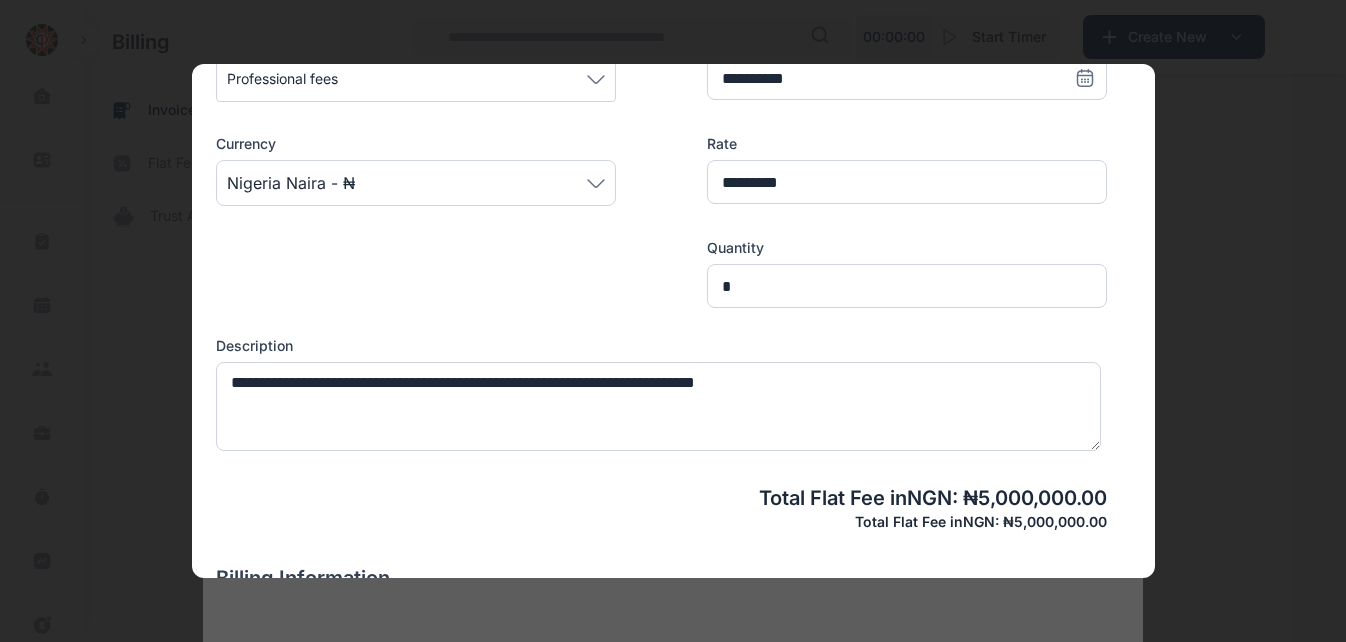 click on "**********" at bounding box center [661, 213] 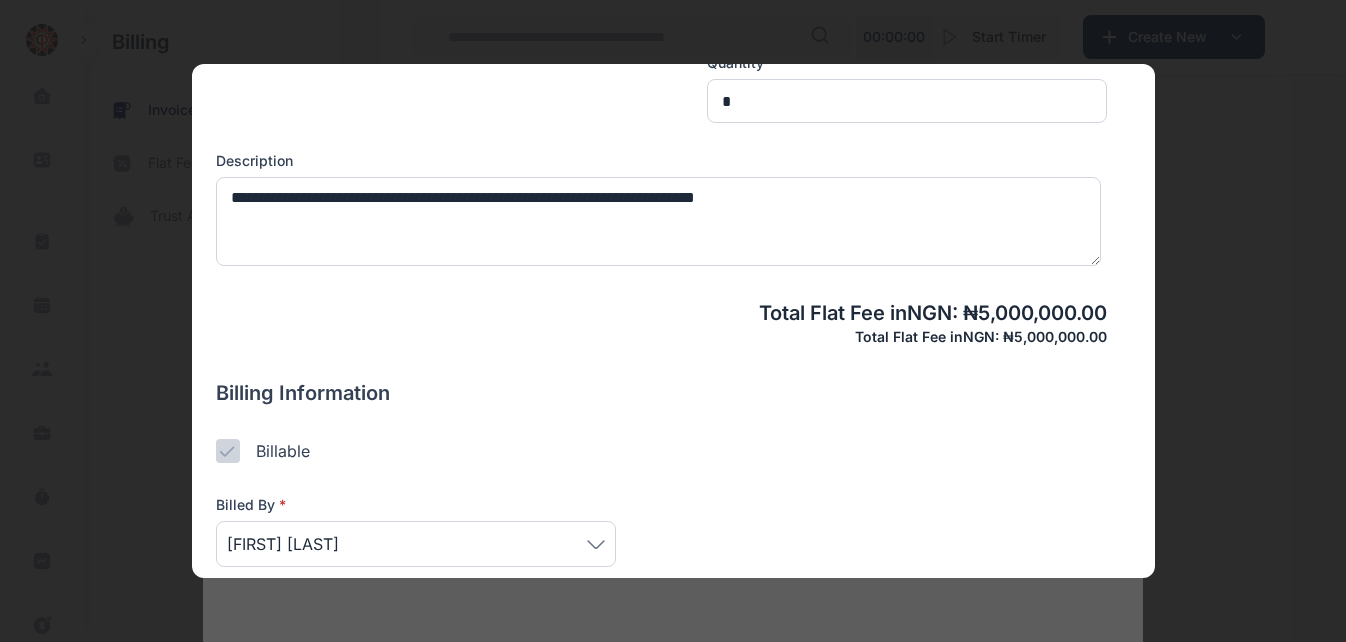 scroll, scrollTop: 624, scrollLeft: 0, axis: vertical 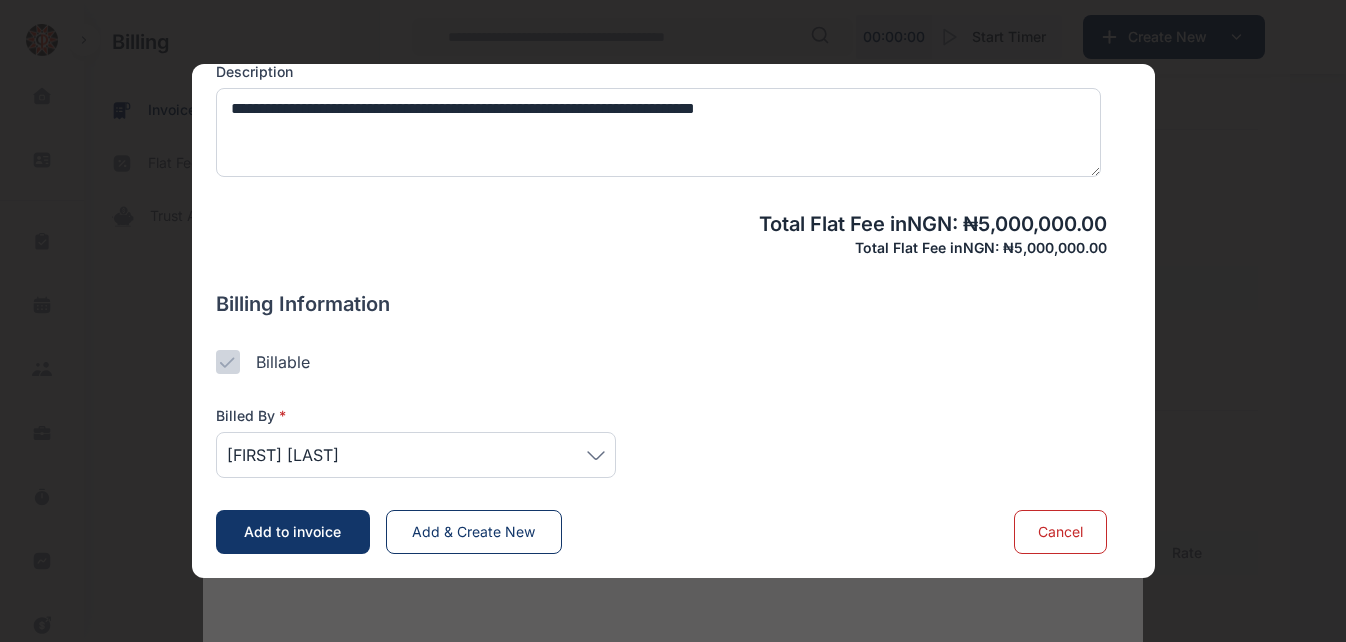 click on "[FIRST] [LAST]" at bounding box center [416, 455] 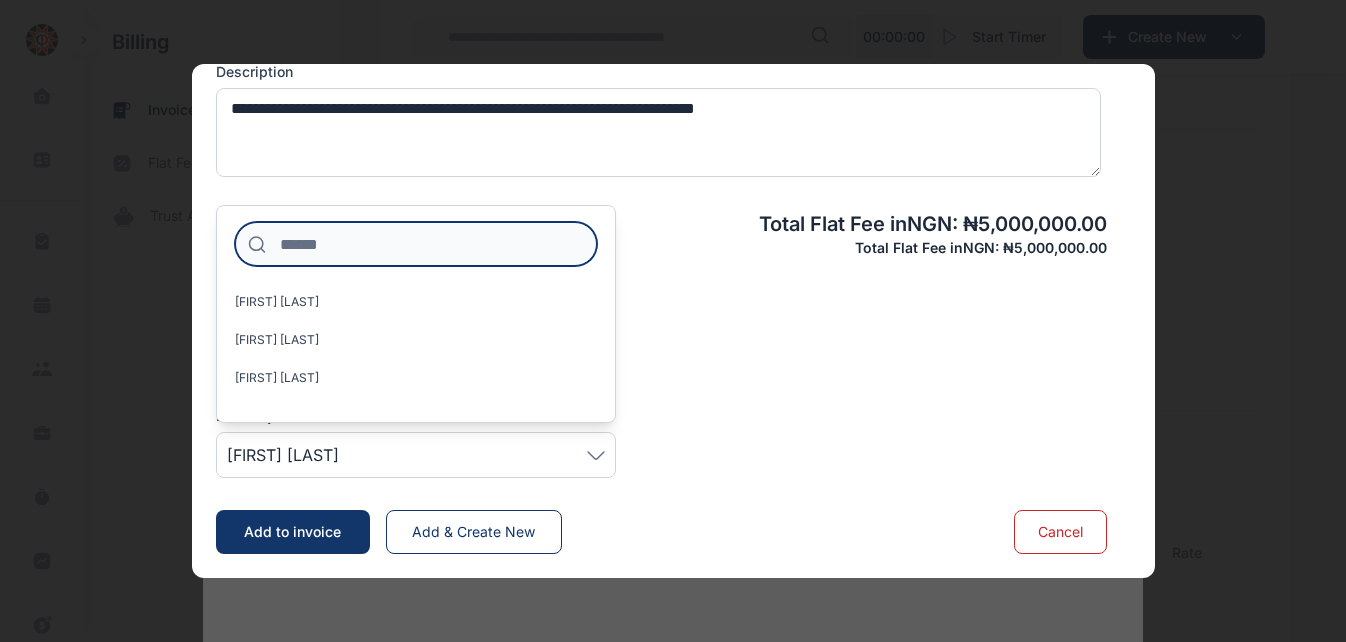 click at bounding box center (416, 244) 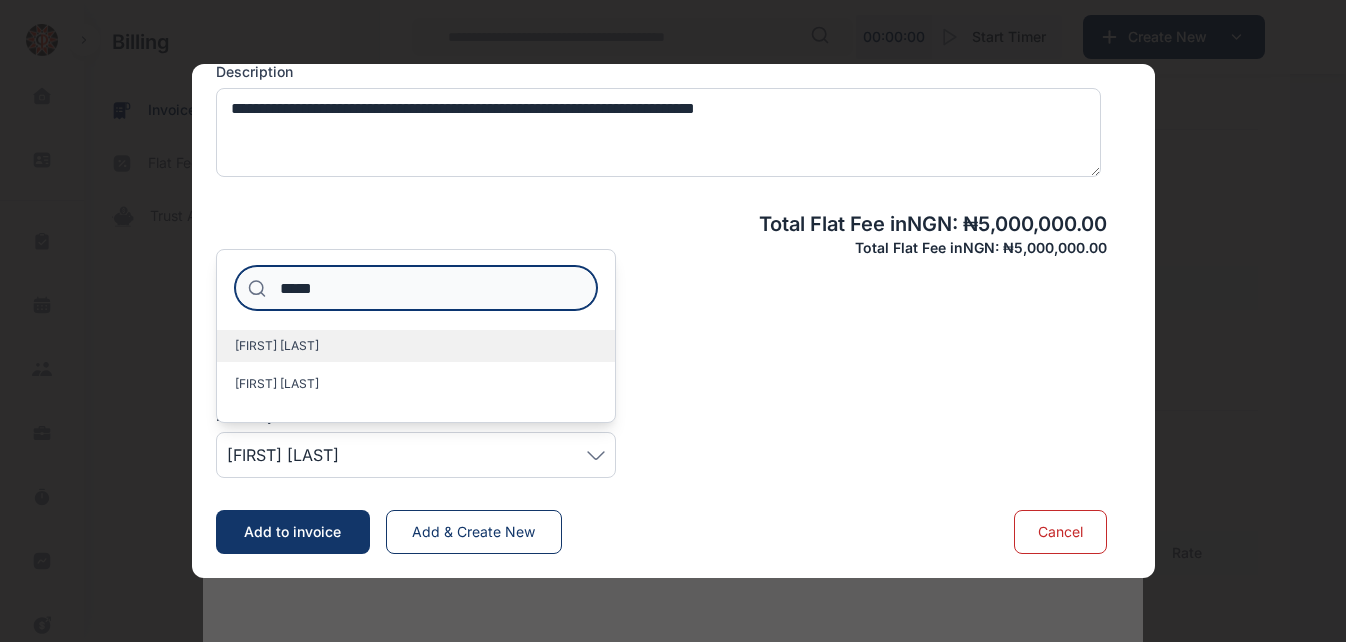 type on "*****" 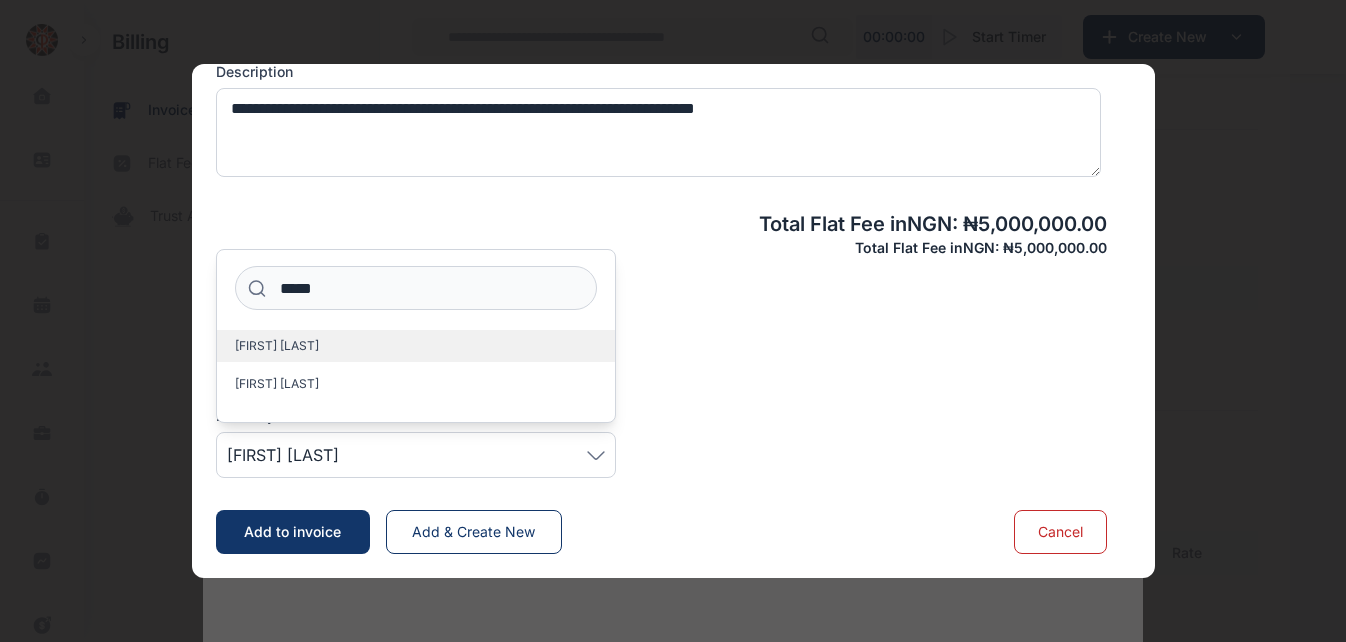 click on "[FIRST] [LAST]" at bounding box center [277, 346] 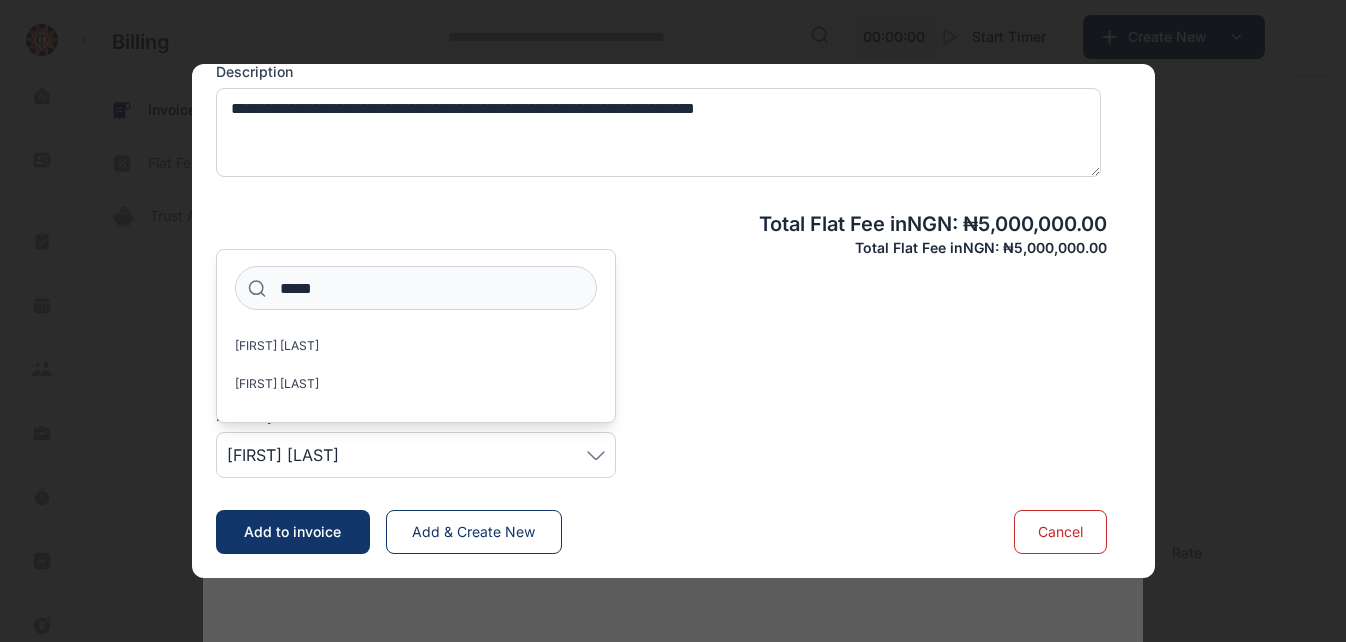 click on "Add to invoice" at bounding box center [292, 531] 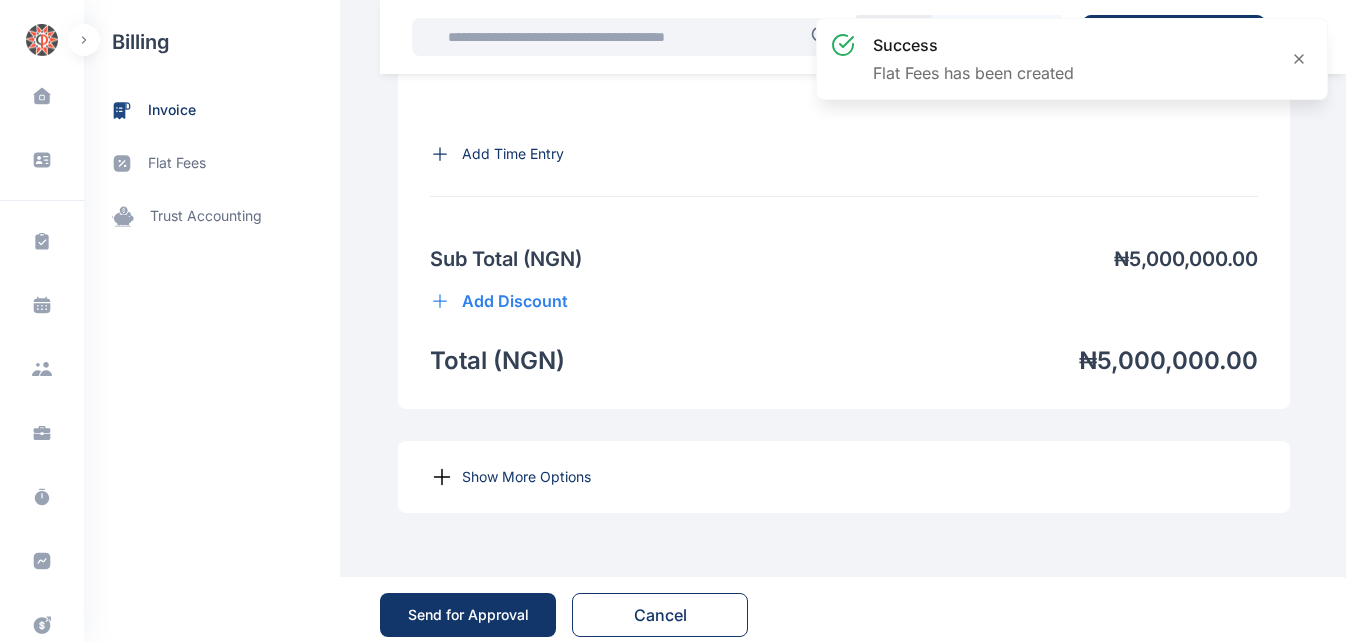 scroll, scrollTop: 1521, scrollLeft: 0, axis: vertical 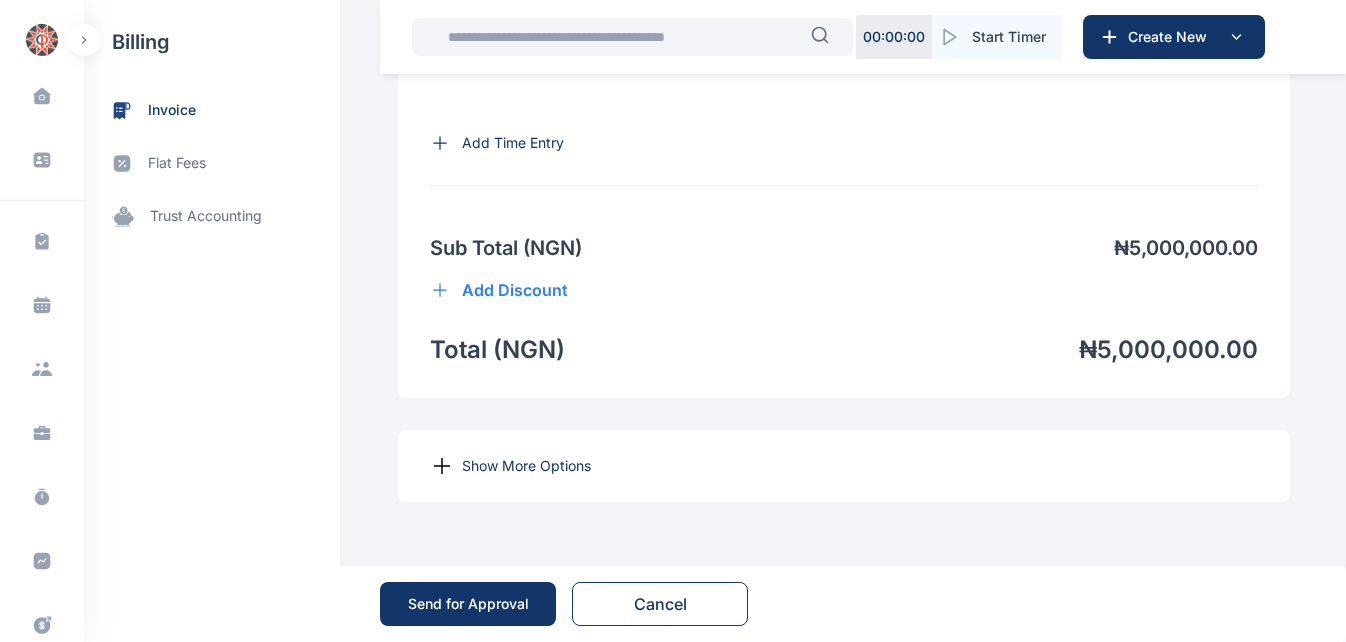 click on "Show More Options" at bounding box center (526, 466) 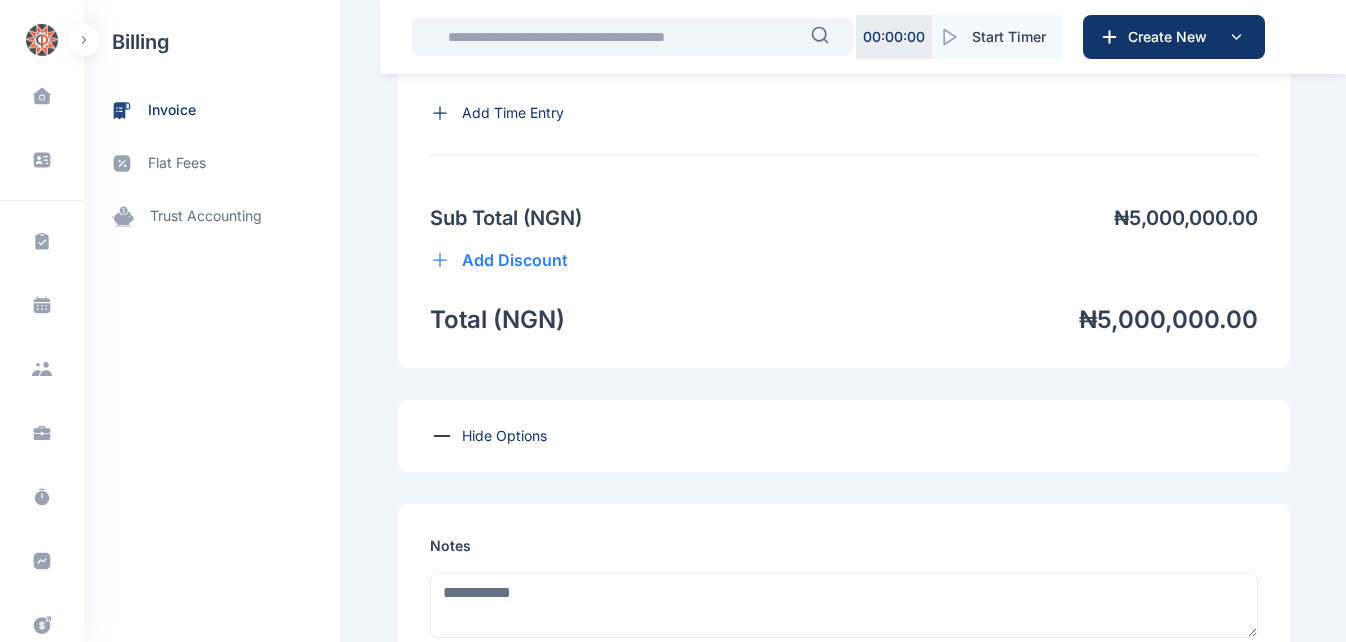 click on "**********" at bounding box center [844, -114] 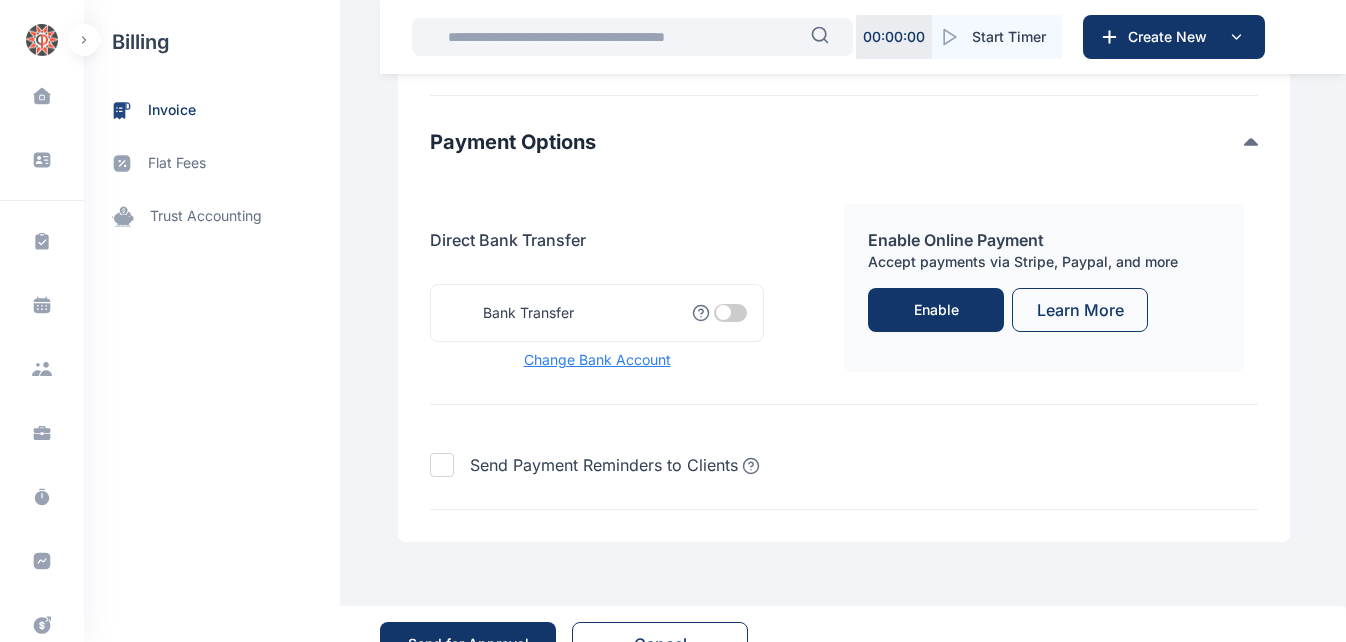 scroll, scrollTop: 2121, scrollLeft: 0, axis: vertical 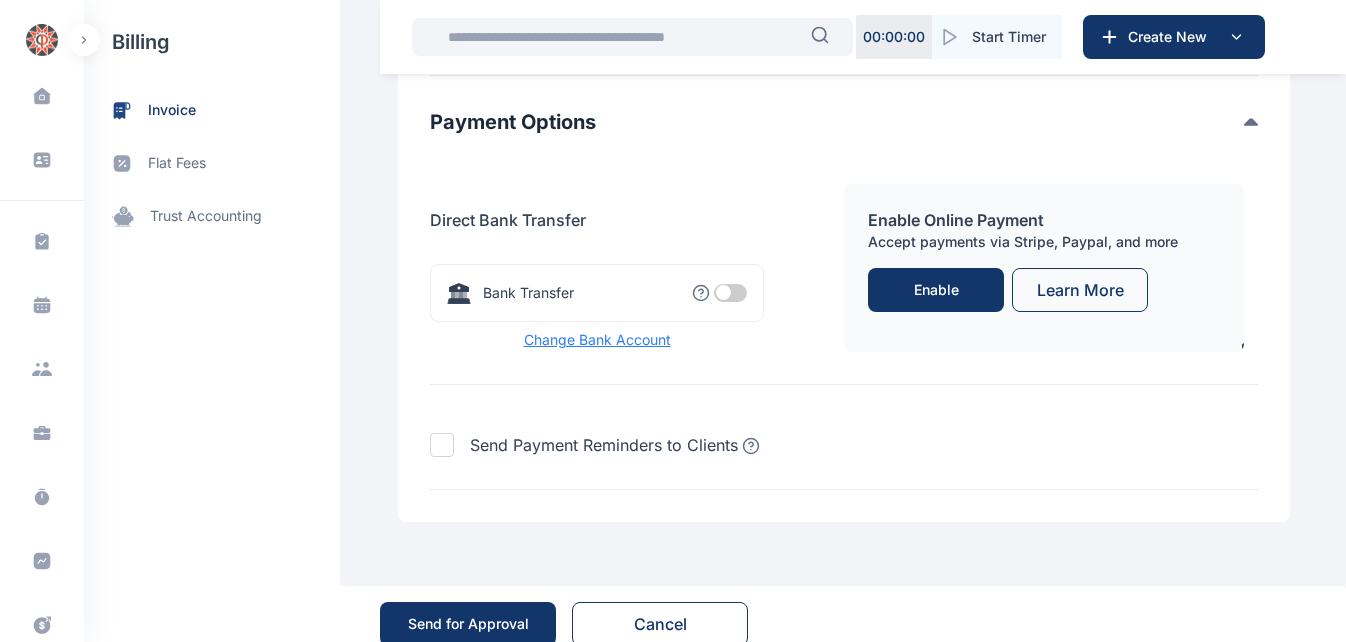 click at bounding box center [730, 293] 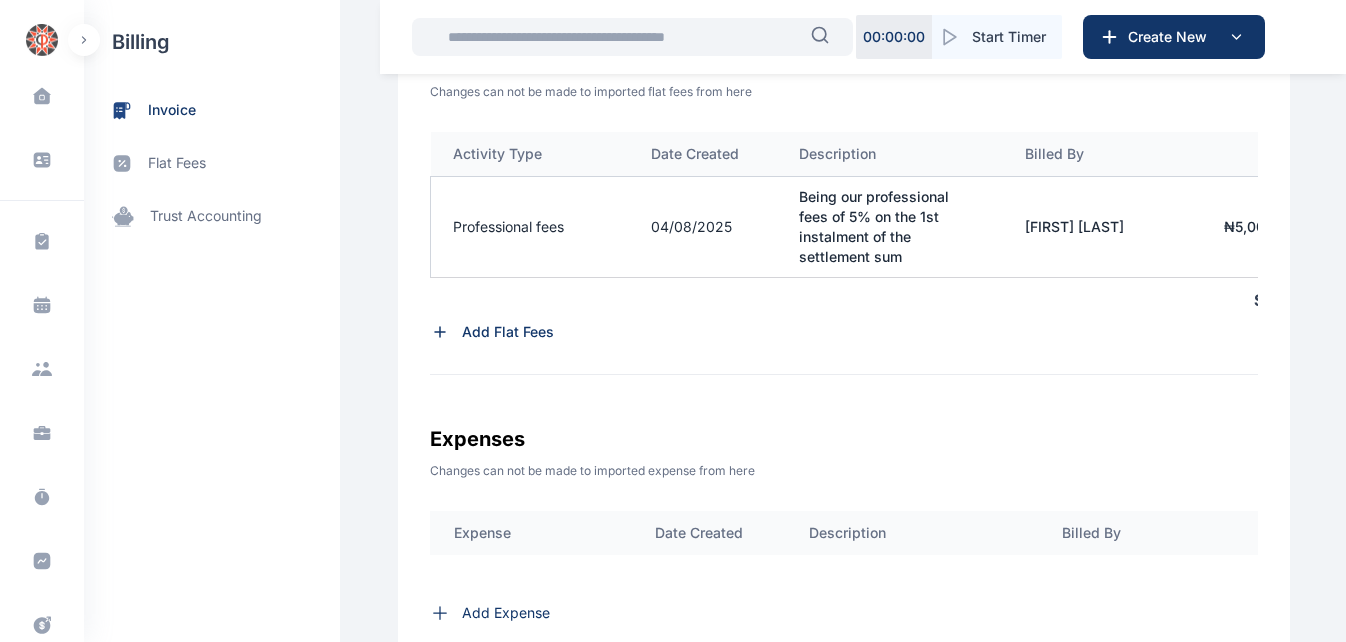scroll, scrollTop: 714, scrollLeft: 0, axis: vertical 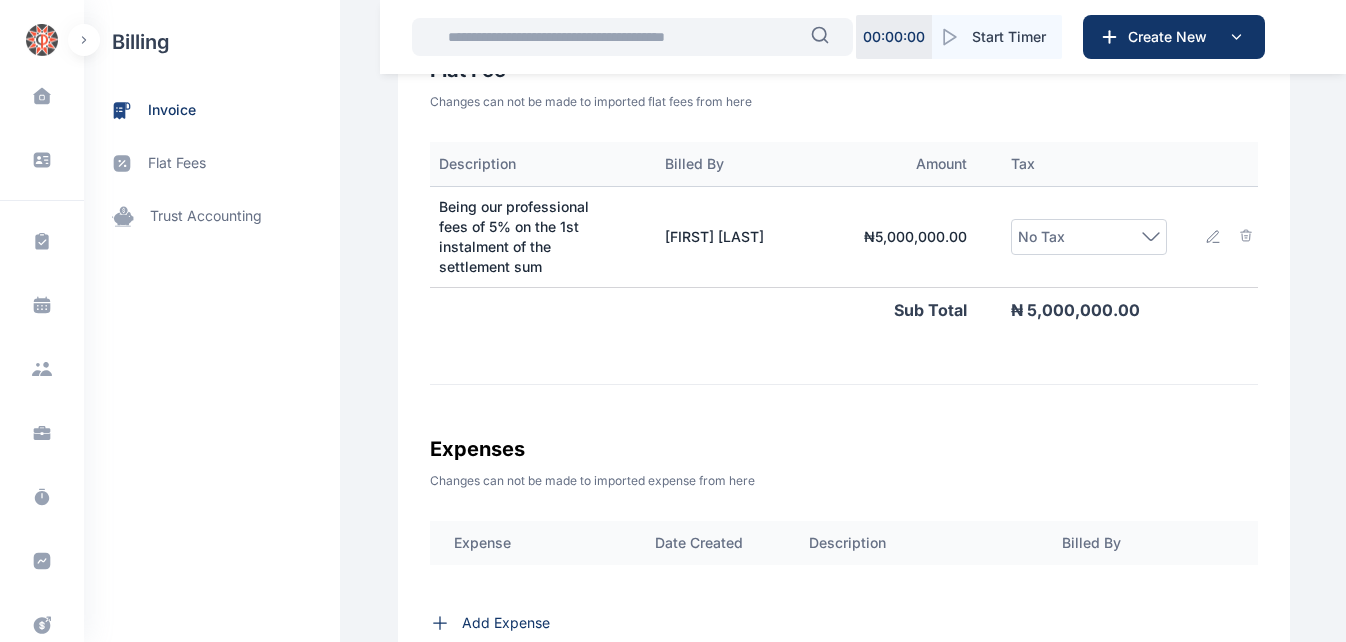click on "No Tax" at bounding box center [1089, 237] 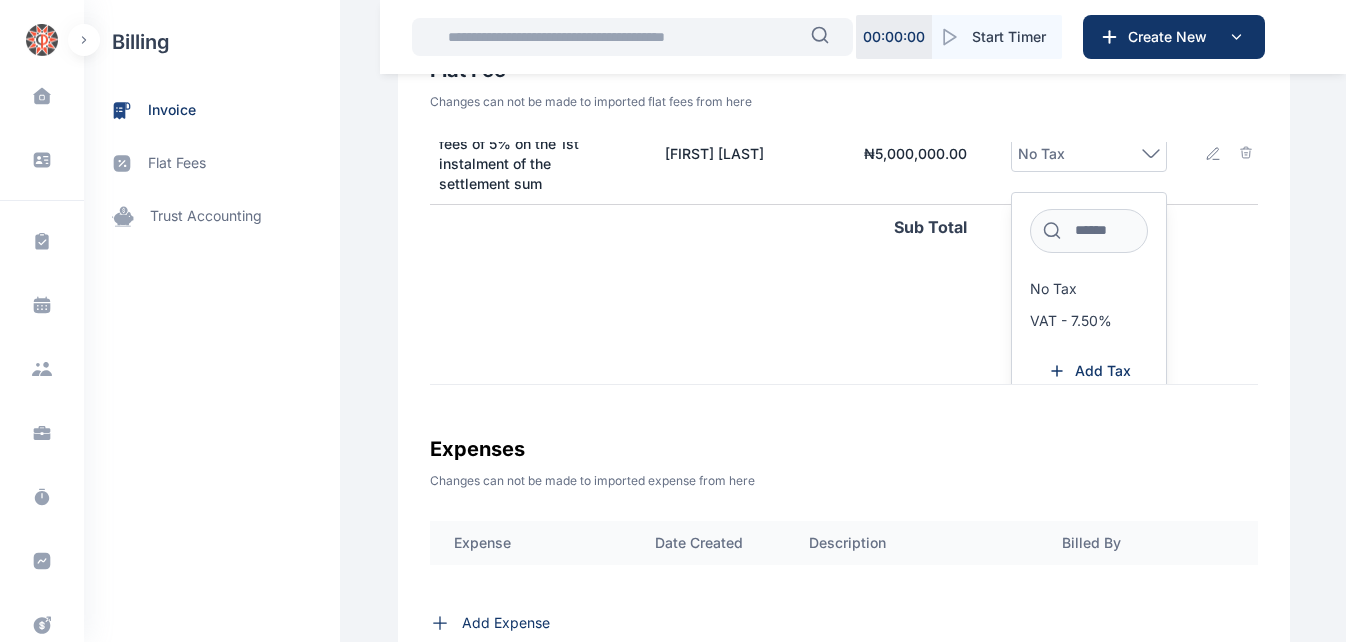 scroll, scrollTop: 92, scrollLeft: 360, axis: both 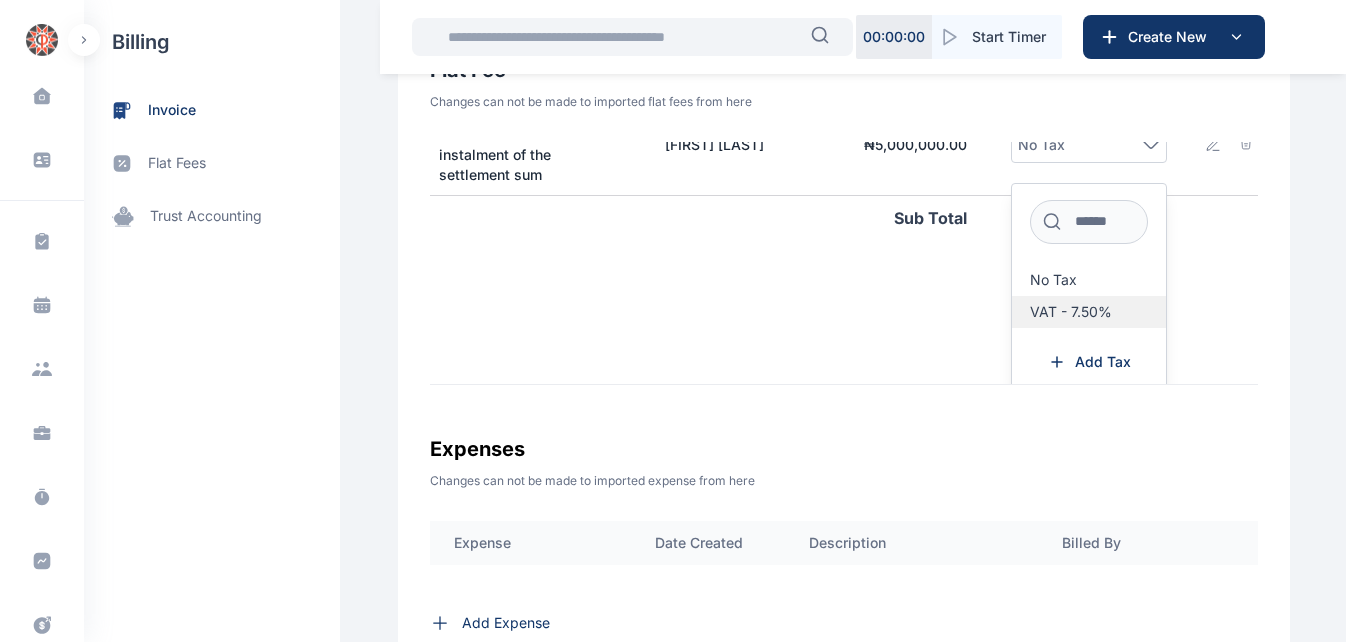 click on "VAT - 7.50%" at bounding box center [1089, 312] 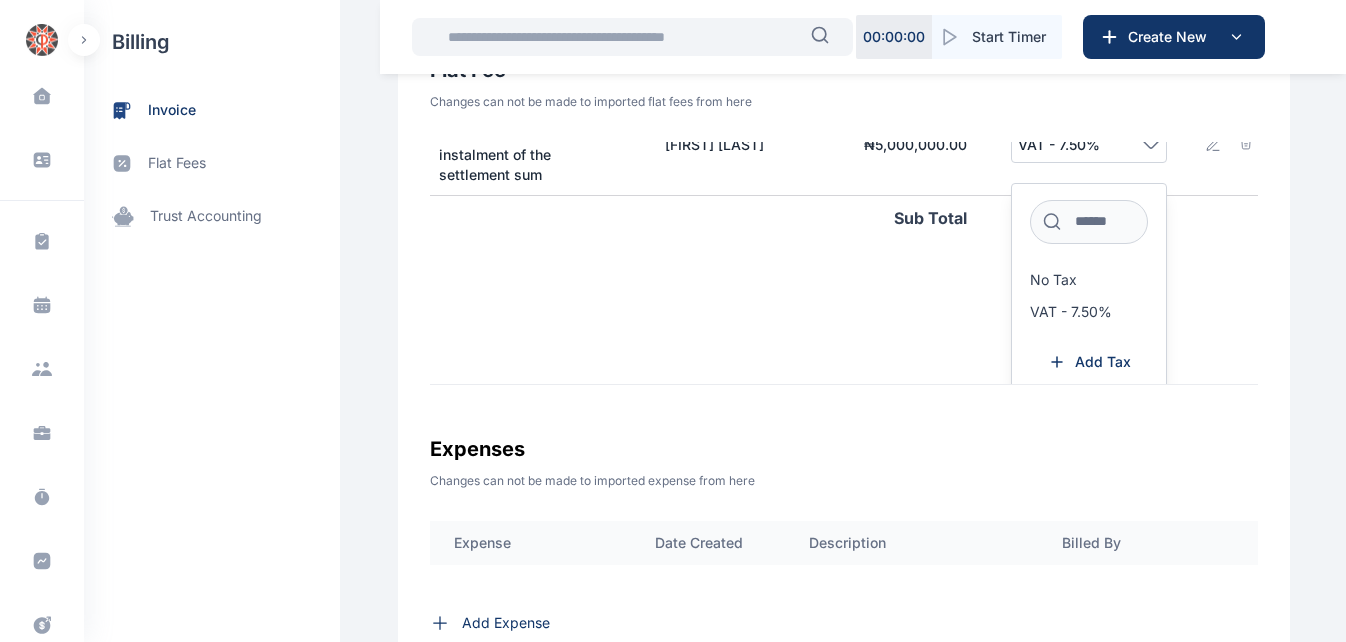 click on "**********" at bounding box center (673, 832) 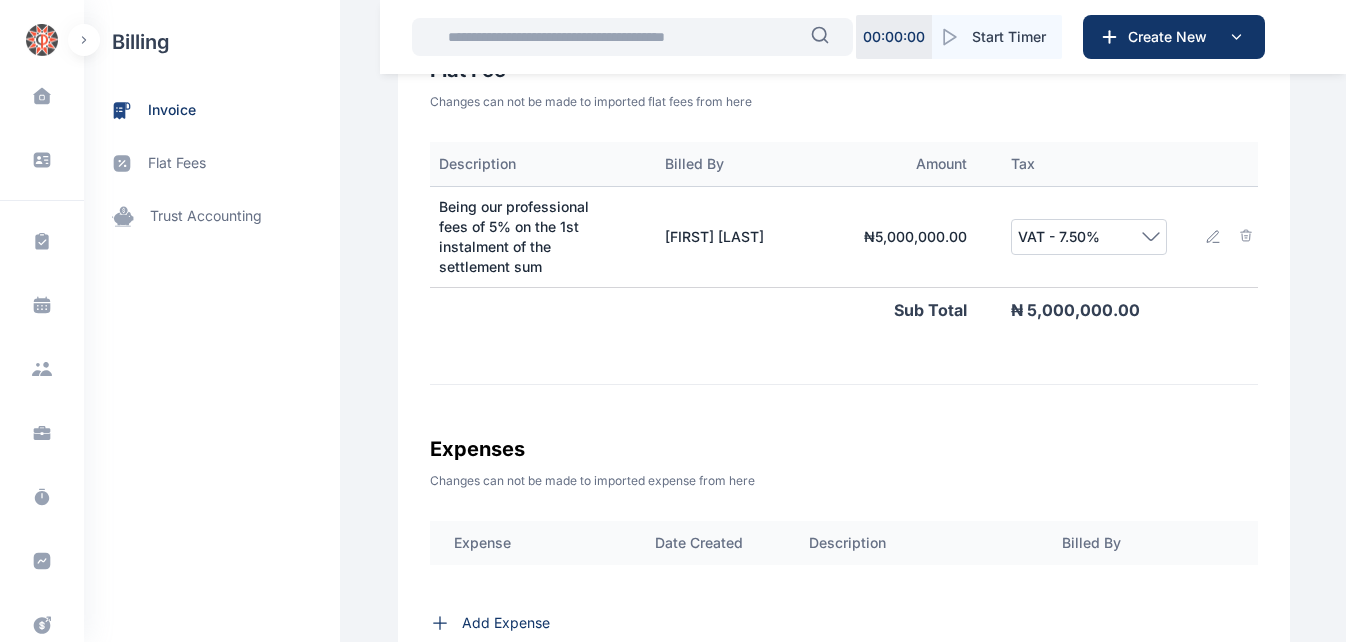 scroll, scrollTop: 0, scrollLeft: 360, axis: horizontal 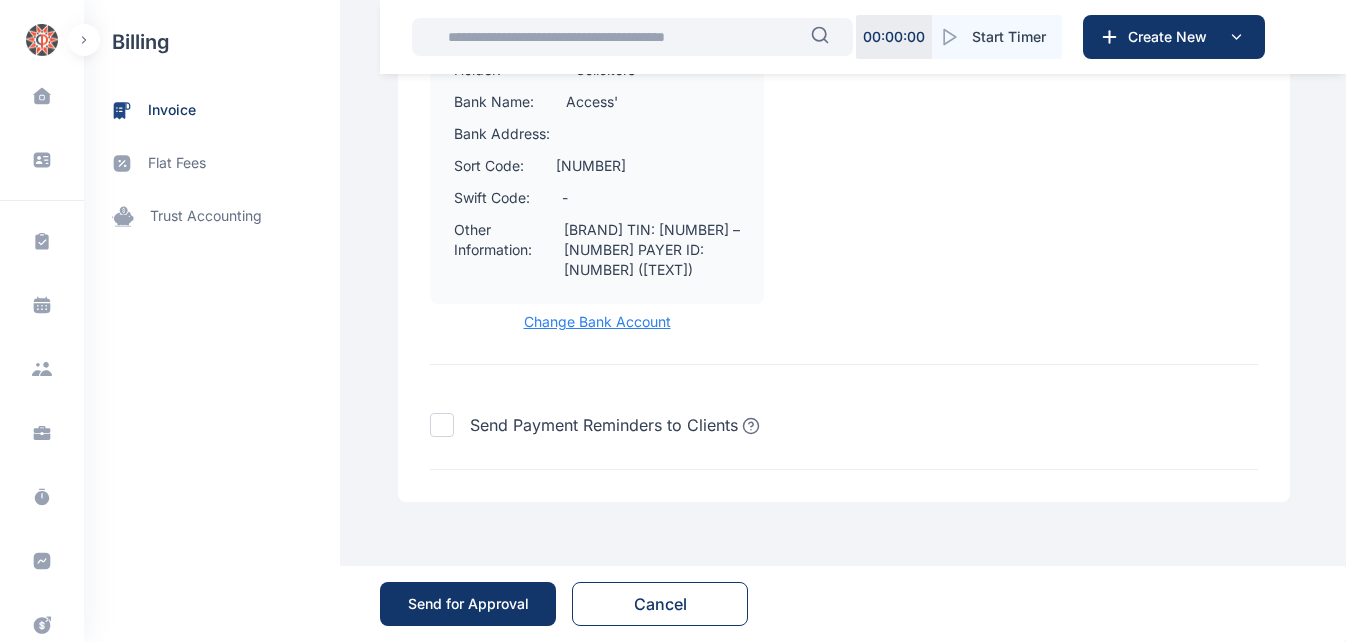 click on "Send for Approval" at bounding box center (468, 604) 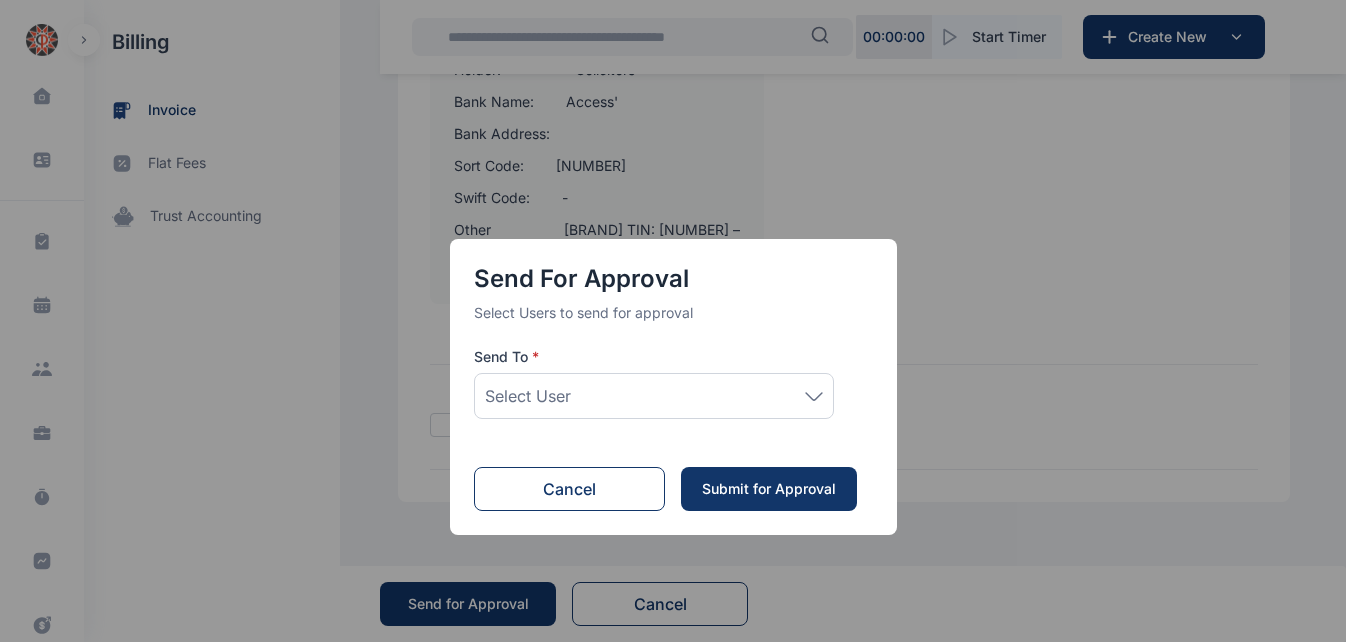 click on "Select User" at bounding box center (654, 396) 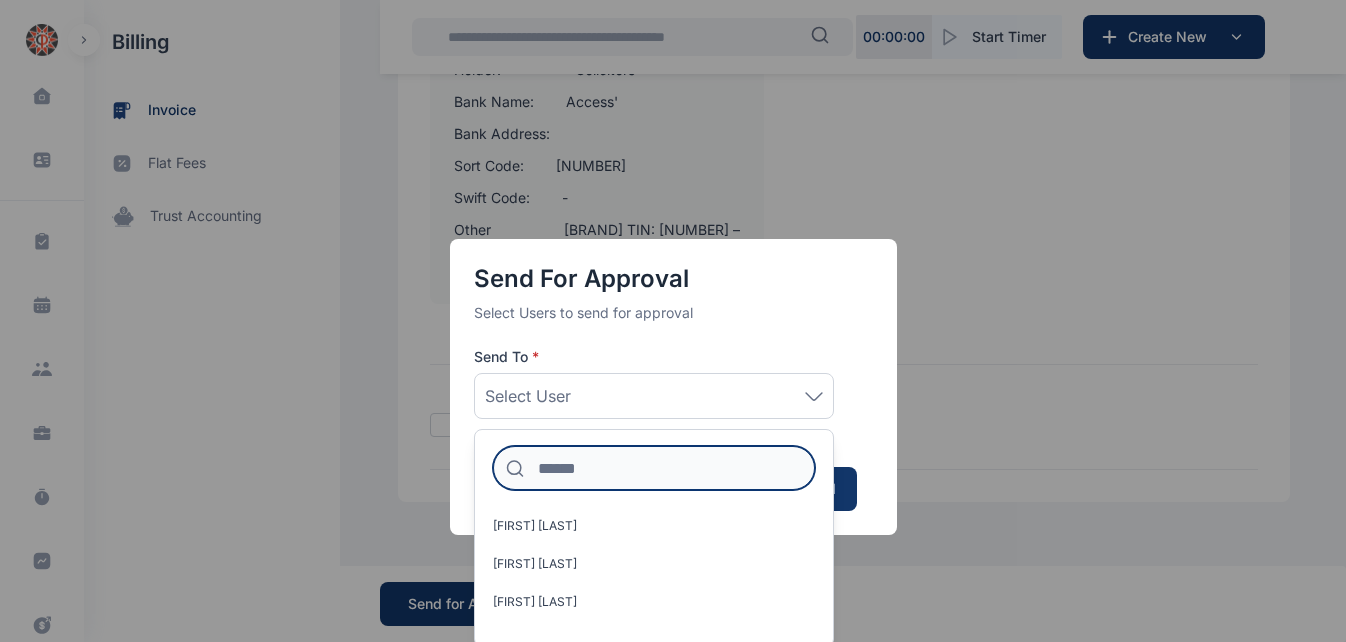 click at bounding box center [654, 468] 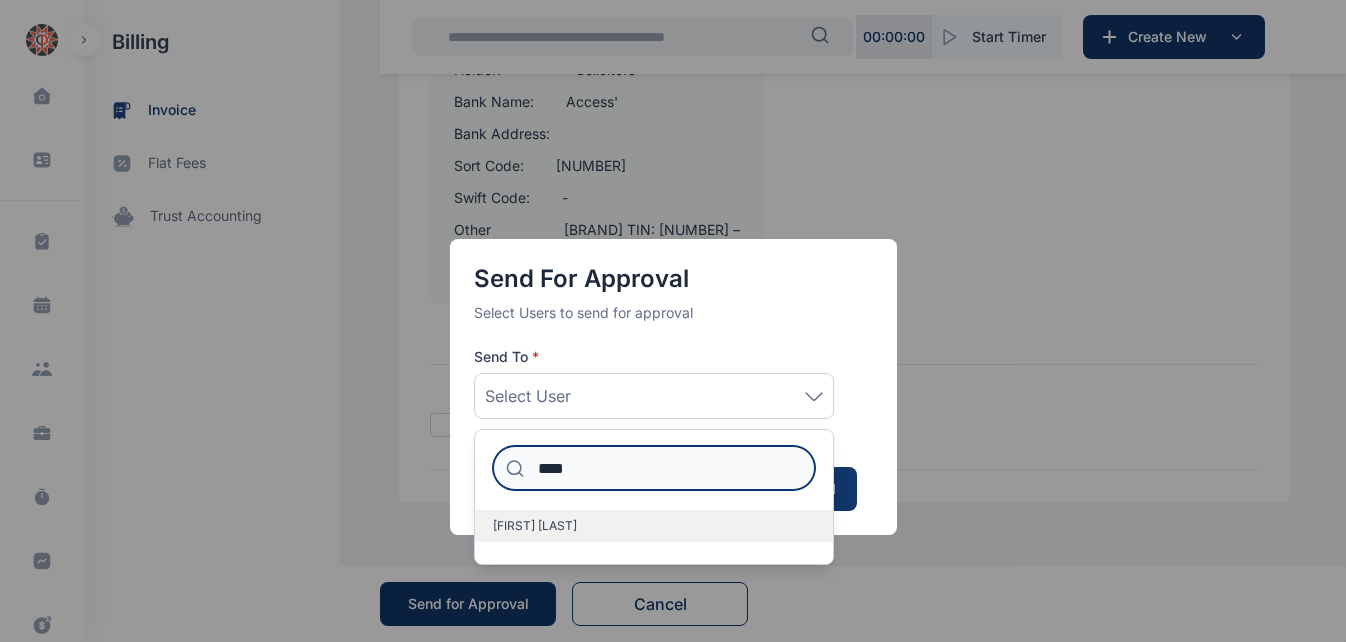 type on "****" 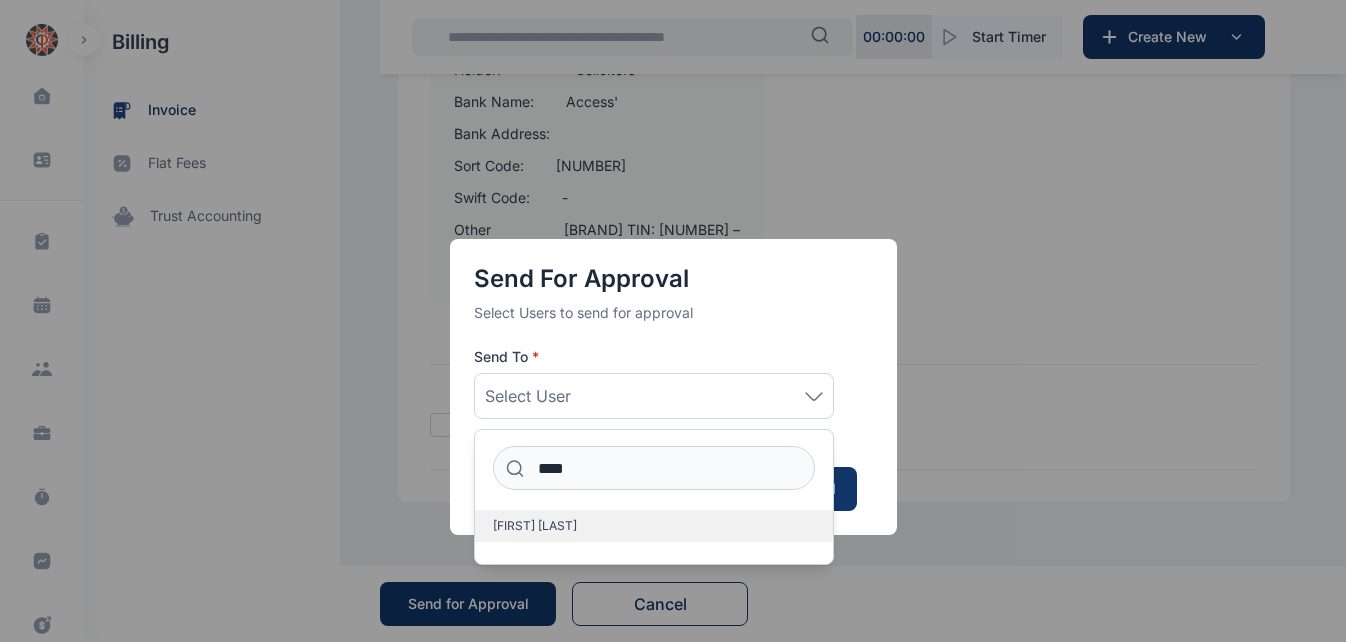 click on "[FIRST] [LAST]" at bounding box center [535, 526] 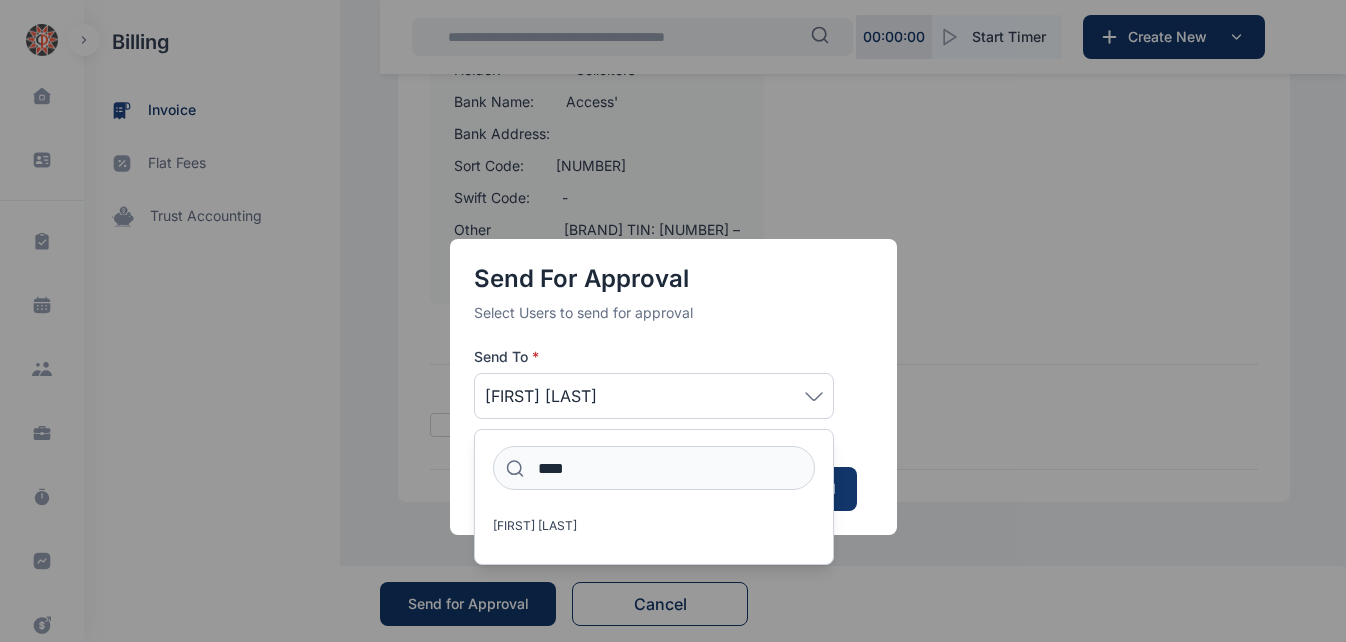 click on "Send for Approval Select Users to send for approval Send To * [LAST] [LAST] **** [LAST] [LAST] Cancel Submit for Approval" at bounding box center (673, 321) 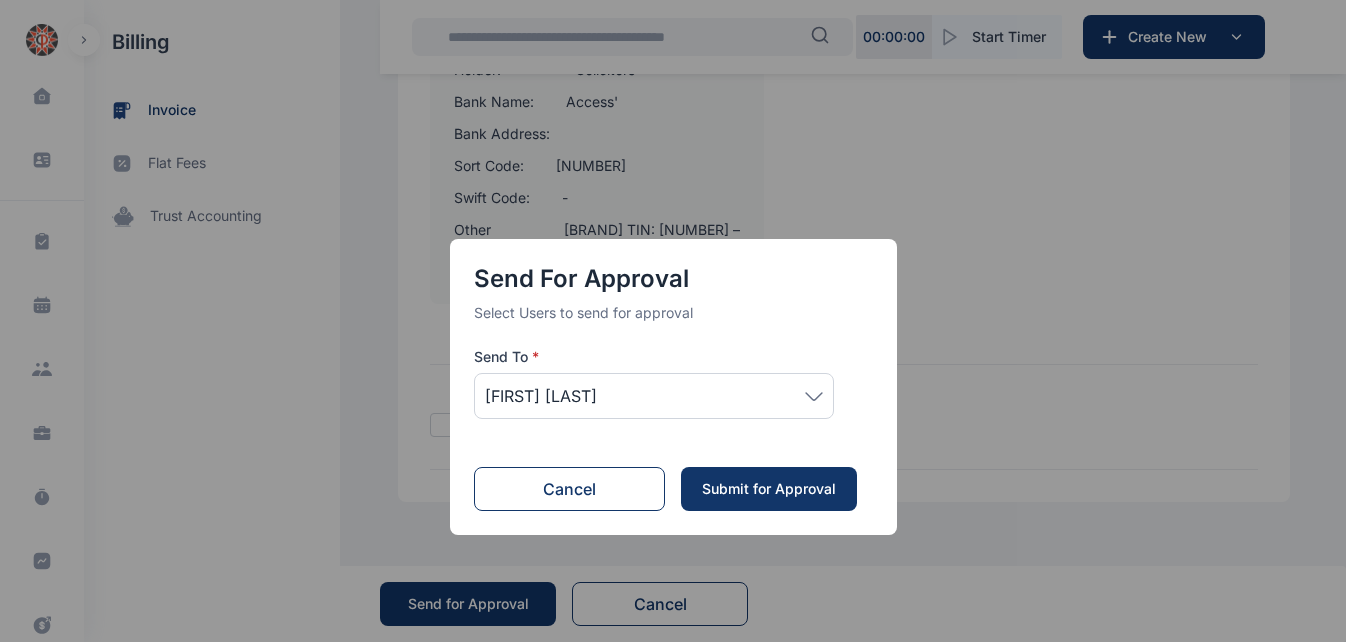 click on "Submit for Approval" at bounding box center [769, 489] 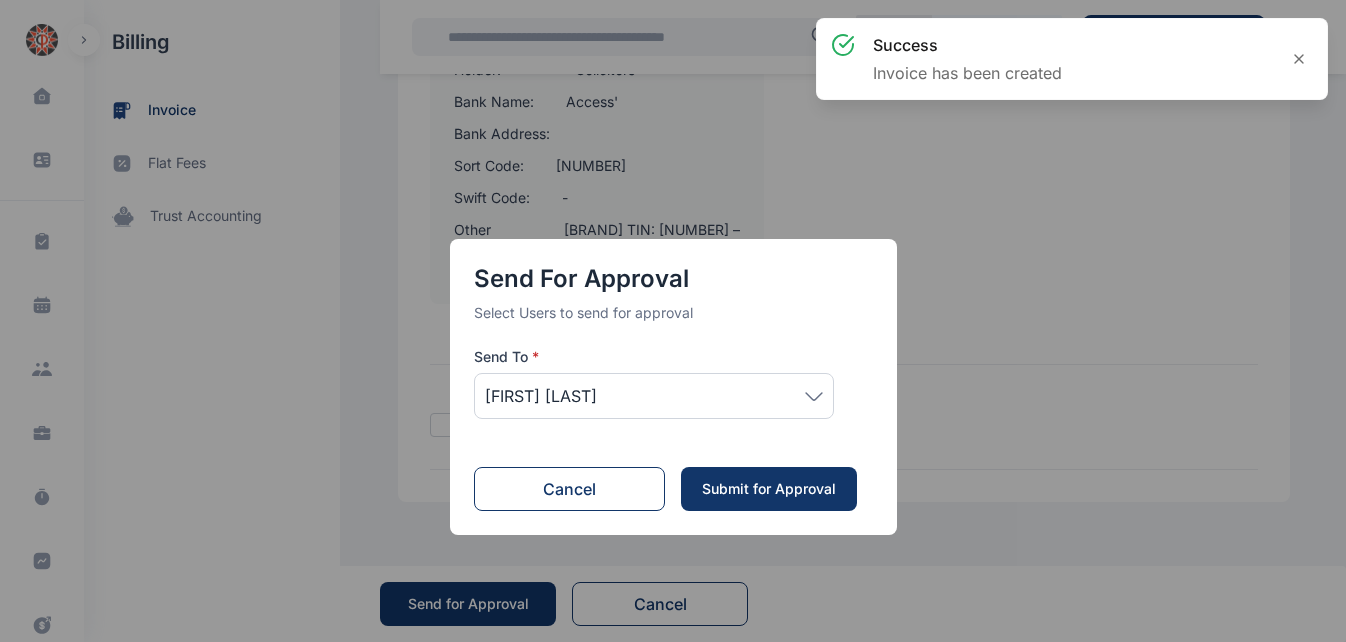 scroll, scrollTop: 0, scrollLeft: 0, axis: both 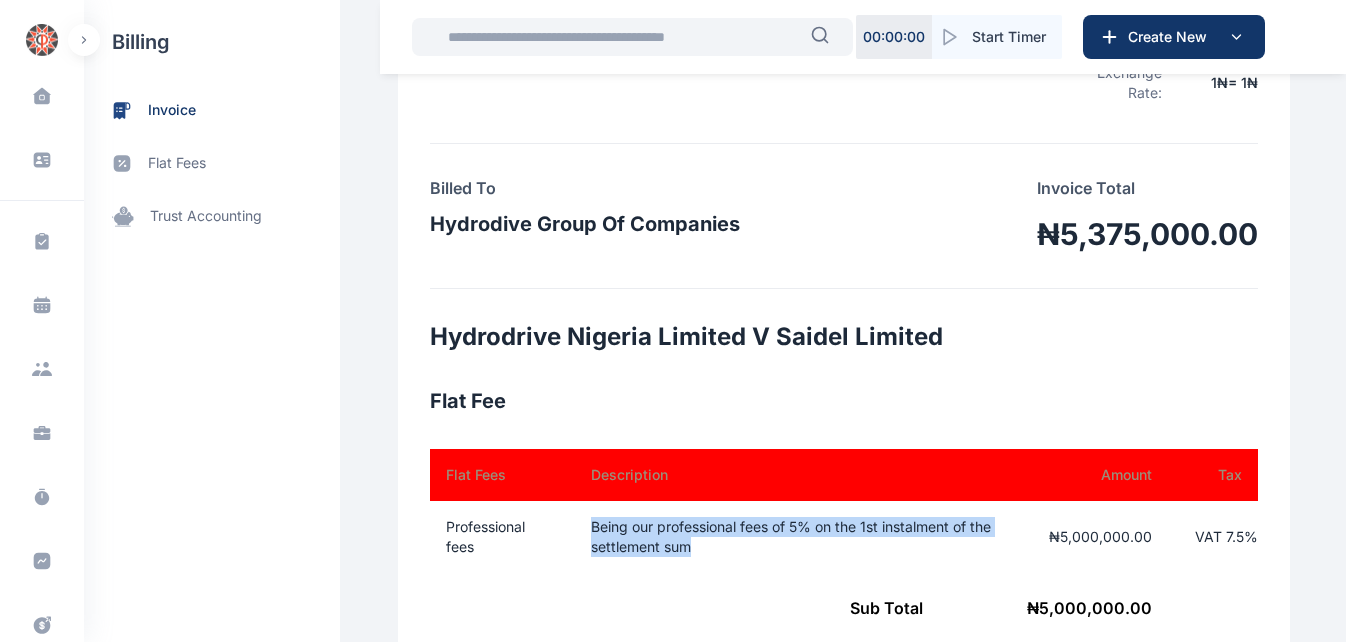 drag, startPoint x: 583, startPoint y: 493, endPoint x: 695, endPoint y: 508, distance: 113 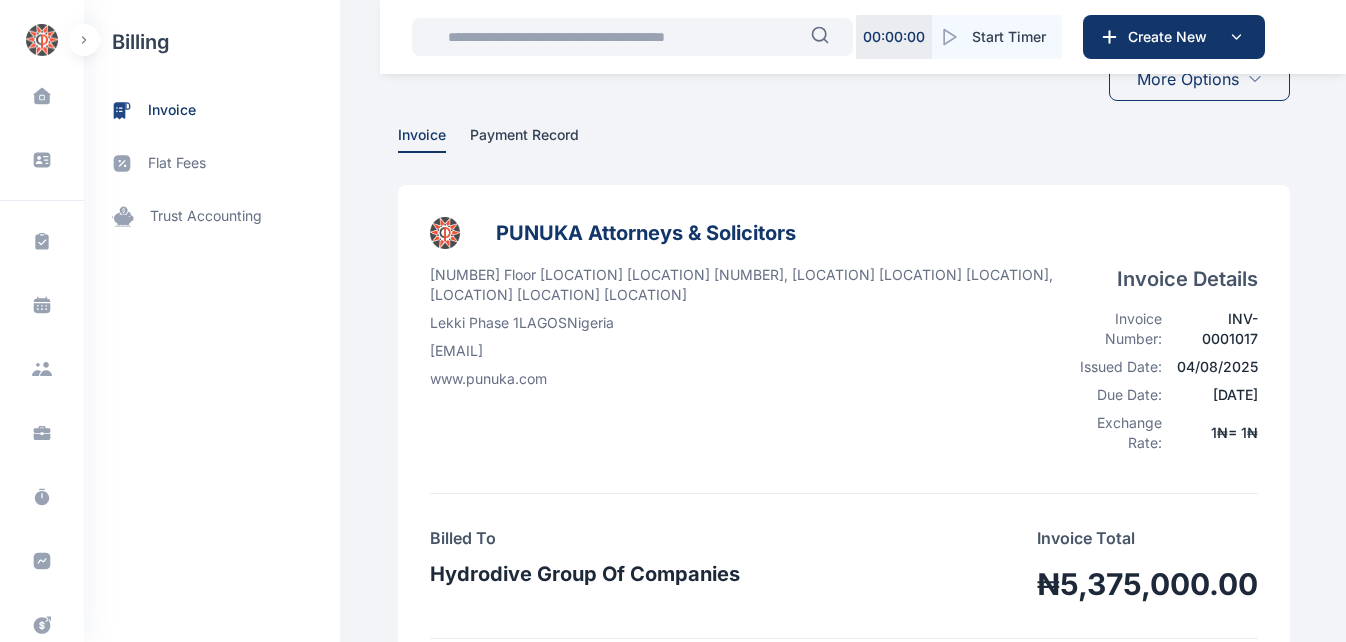 scroll, scrollTop: 0, scrollLeft: 0, axis: both 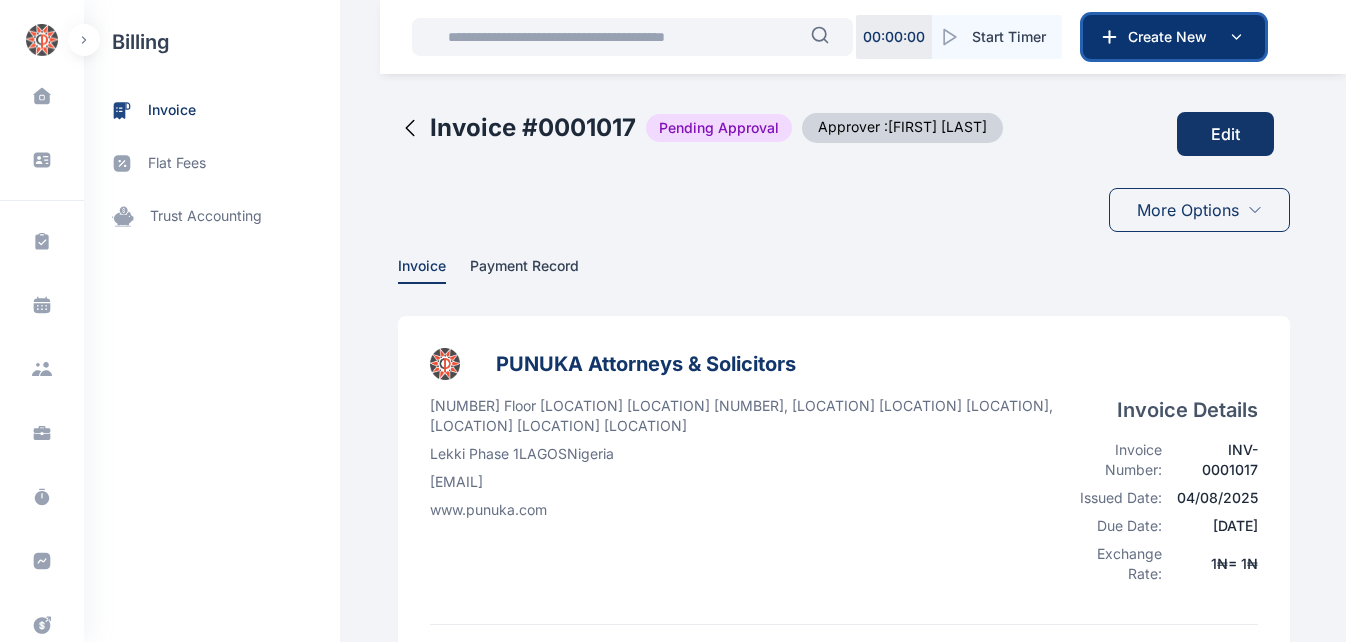 click on "Create New" at bounding box center [1172, 37] 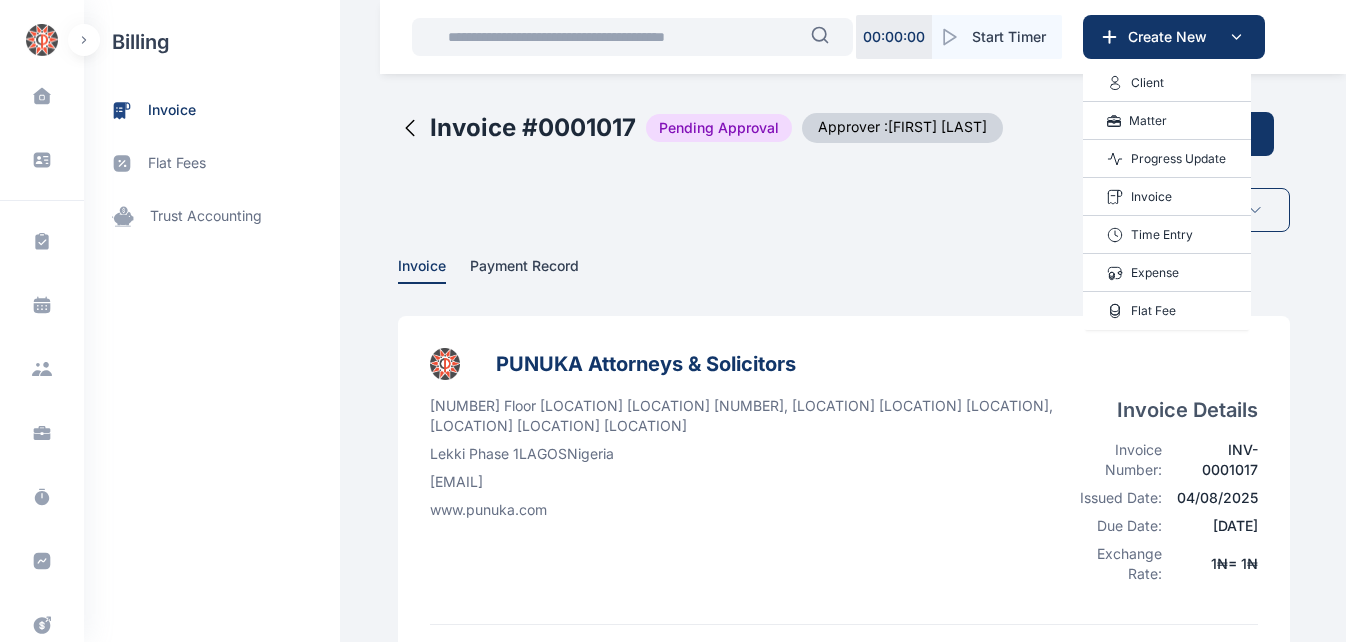 click on "Invoice" at bounding box center [1151, 197] 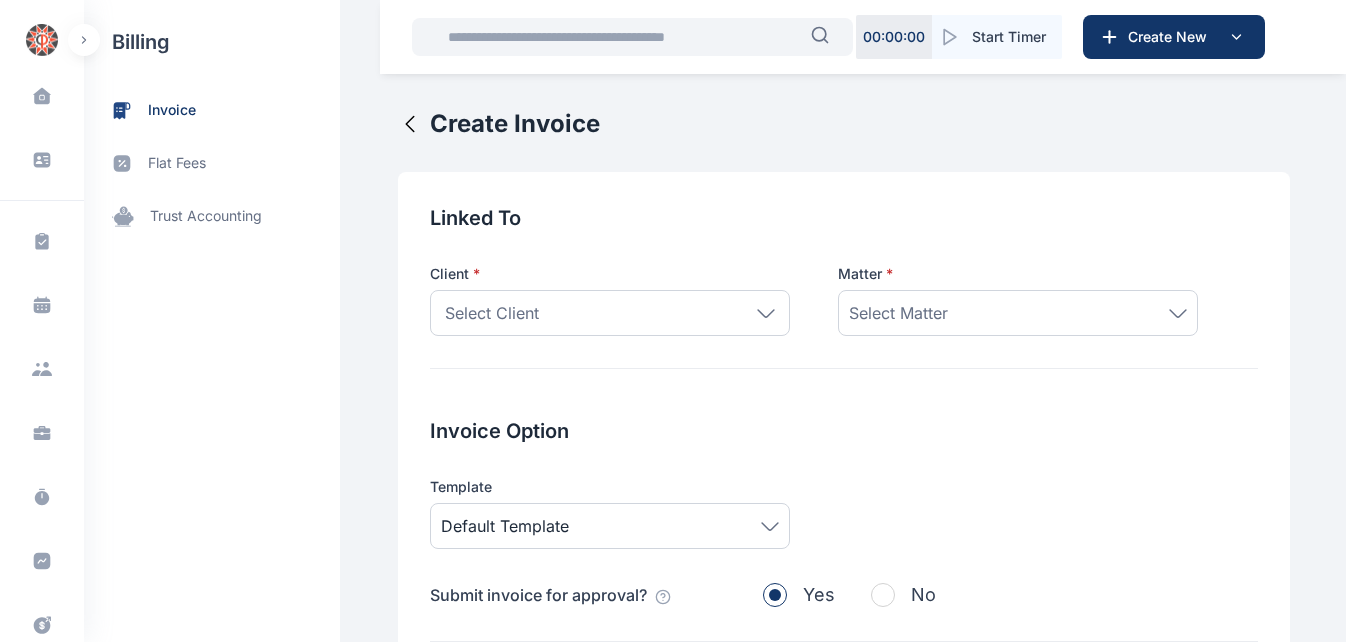 click on "Select Client" at bounding box center [610, 313] 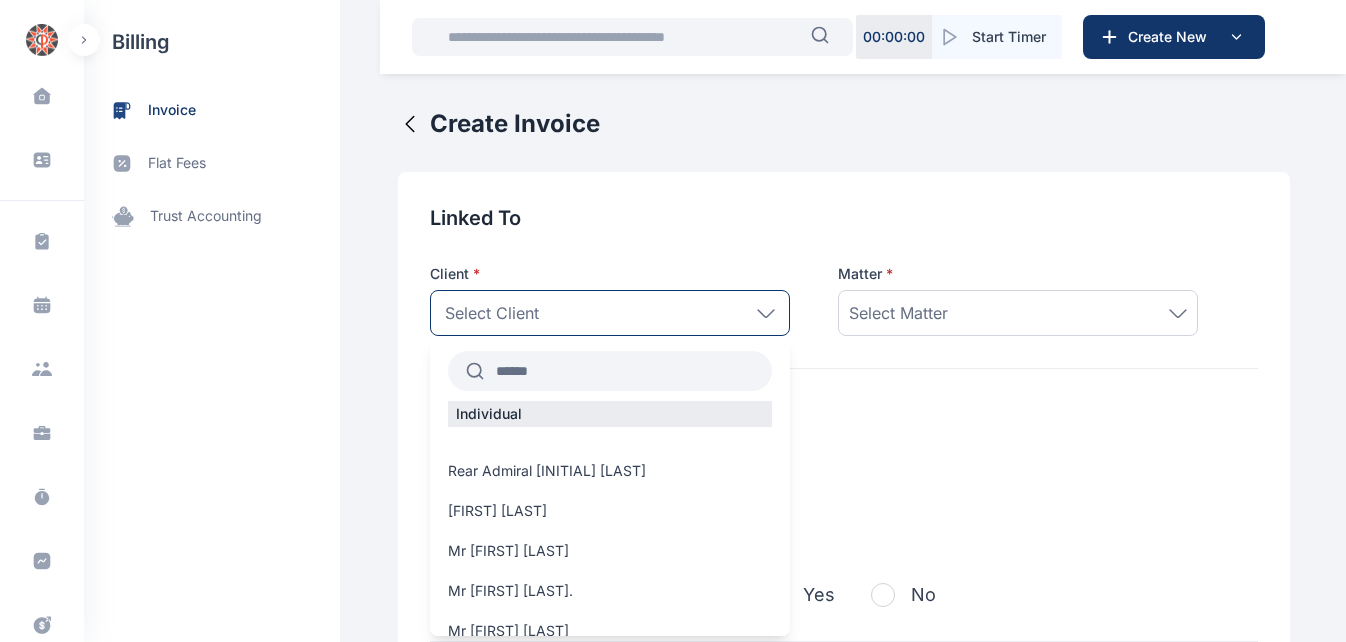 click at bounding box center [628, 371] 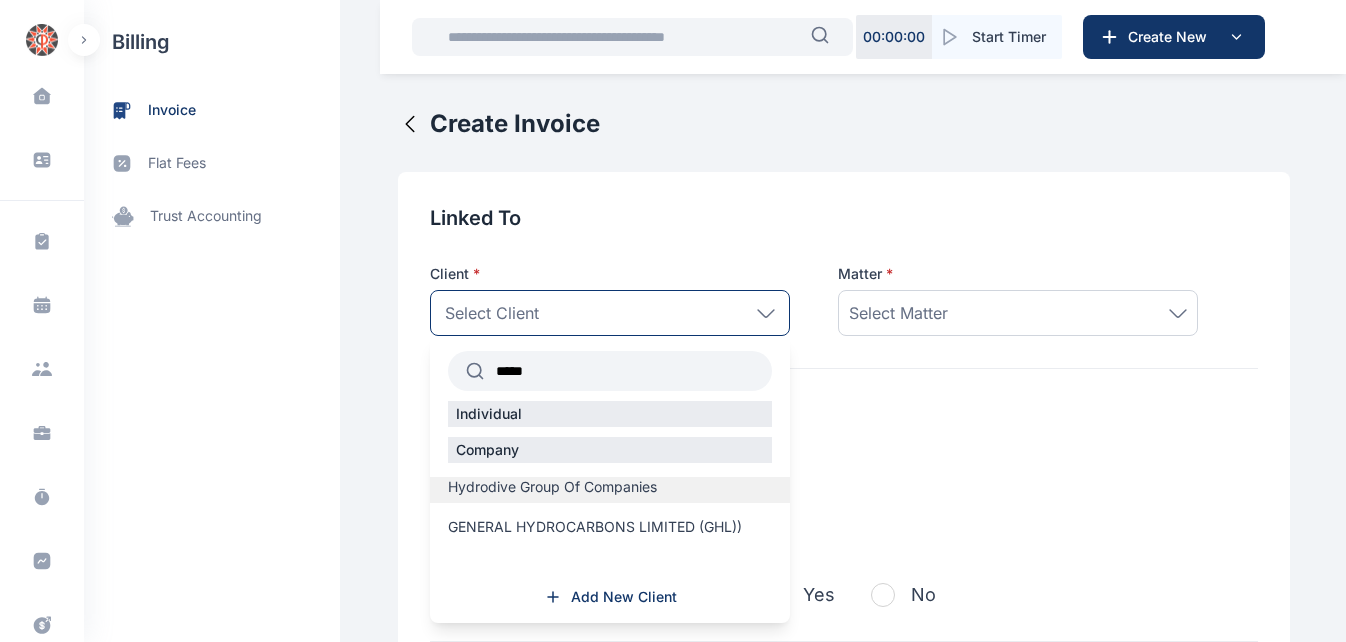 type on "*****" 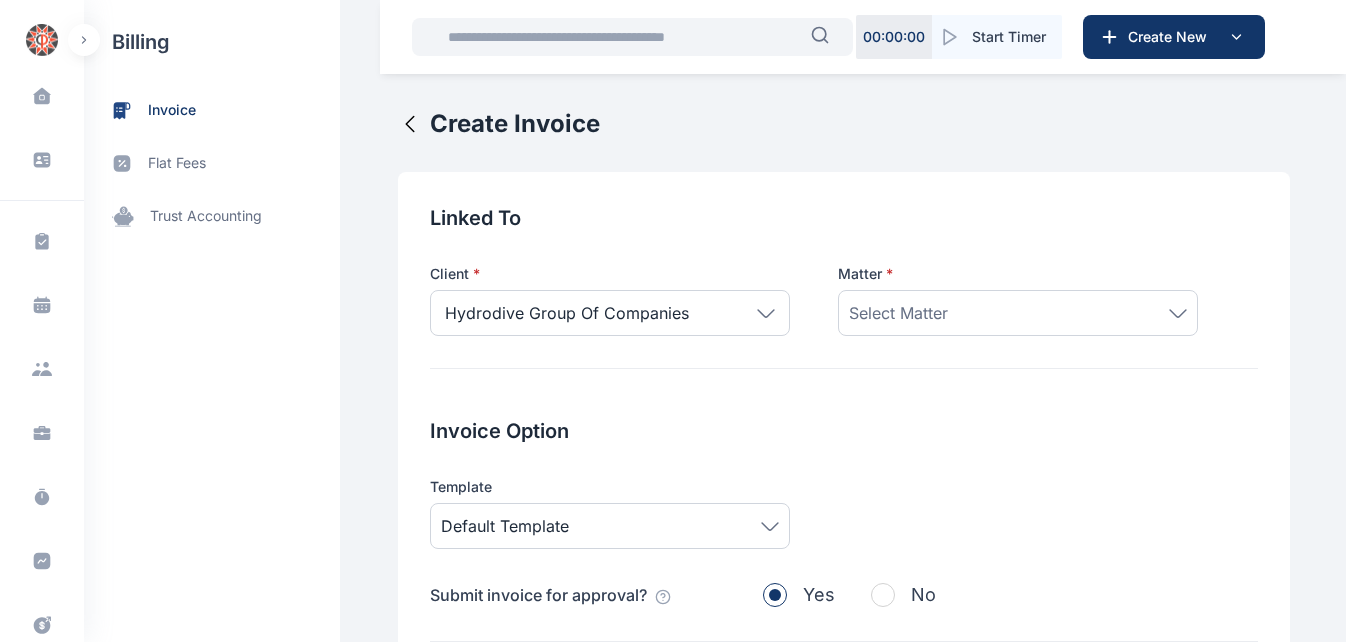 click on "Select Matter" at bounding box center [898, 313] 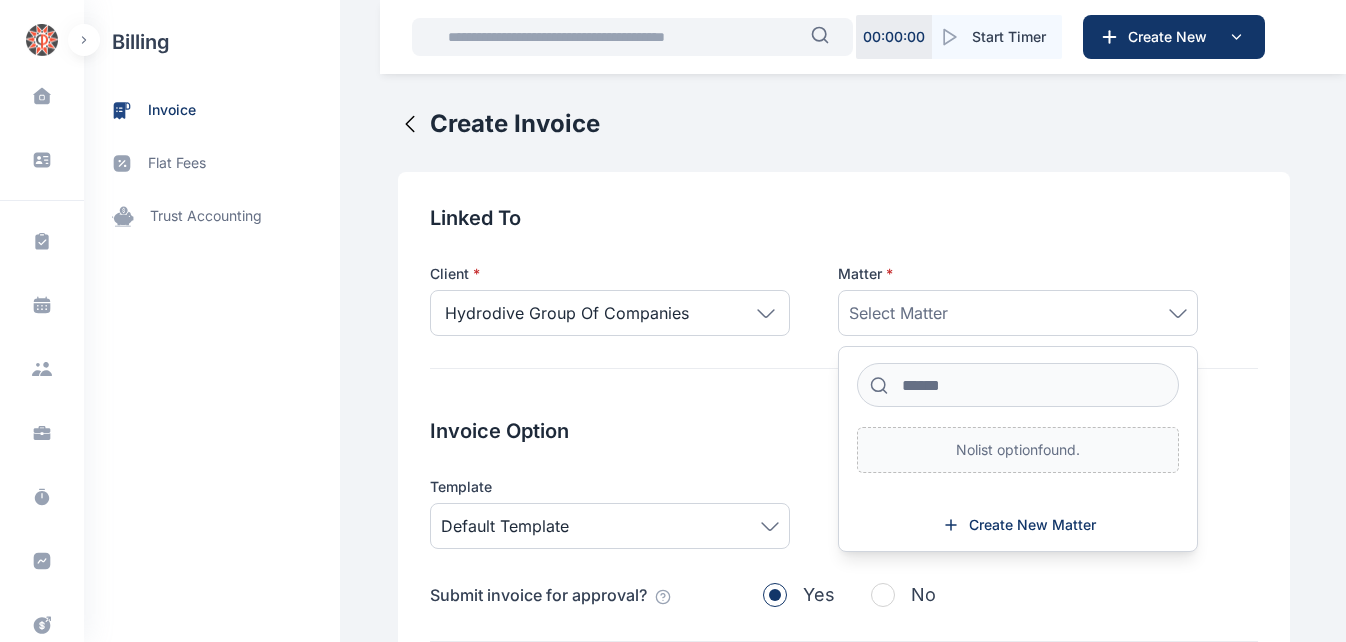 click on "Linked To Client * [BRAND] Group Of Companies ***** Individual Company [BRAND] Group Of Companies GENERAL [BRAND] LIMITED (GHL)) Add New Client Matter * Select Matter No list option found. Create New Matter Invoice Option Template Default Template Submit invoice for approval? Yes No Billable List Date Range All Time Today This week This month This year All time Custom dates Add unbilled flat fees? Yes No Add unbilled expenses? Yes No Add unbilled time entries? Yes No Sales Tax Add sales tax to expenses? Yes No" at bounding box center (844, 719) 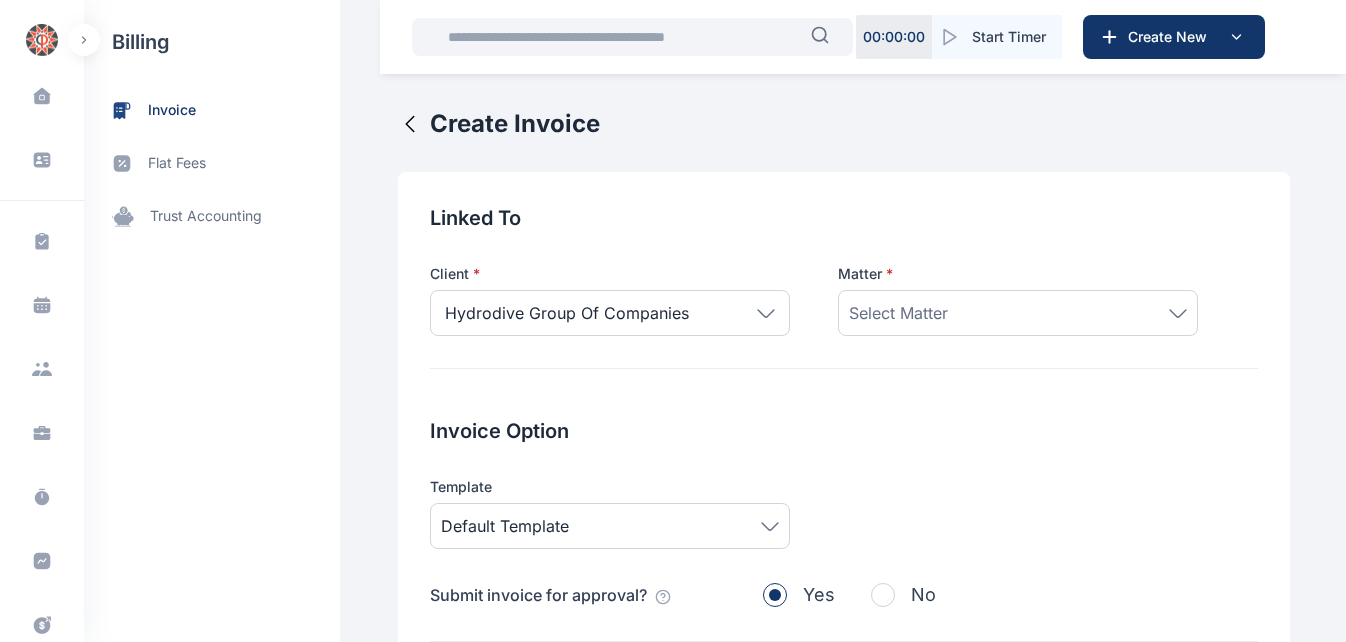 click on "Select Matter" at bounding box center [1018, 313] 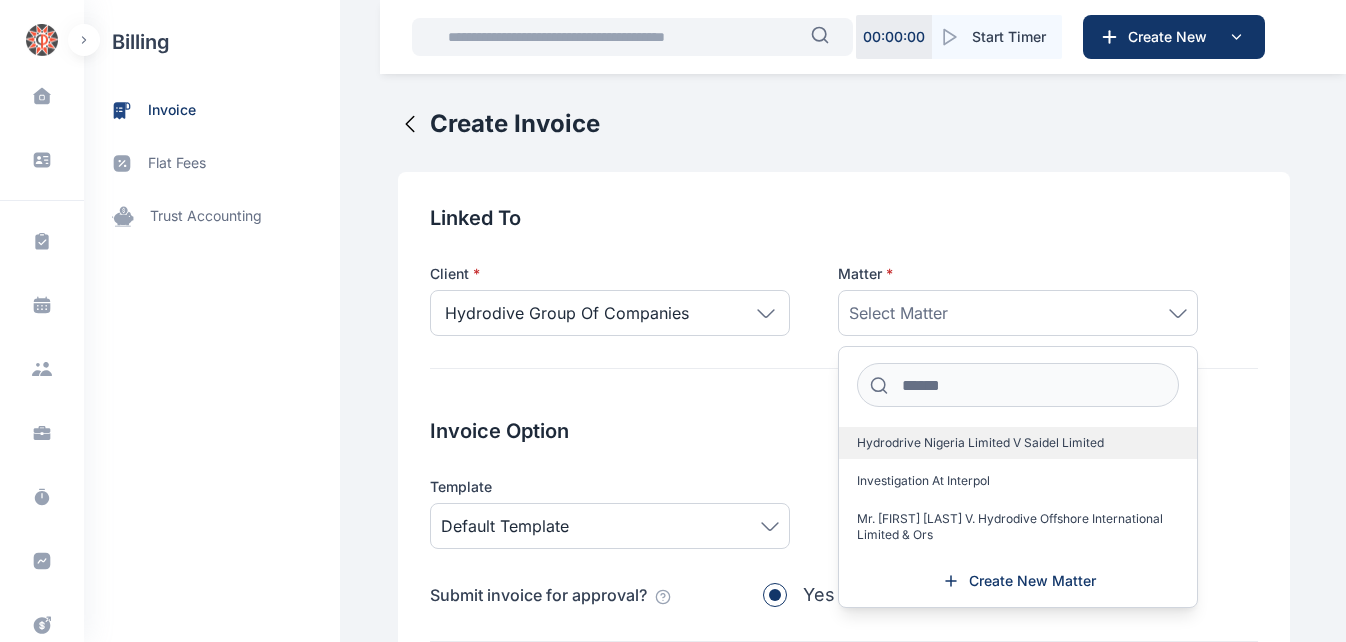 click on "Hydrodrive Nigeria Limited V Saidel Limited" at bounding box center (980, 443) 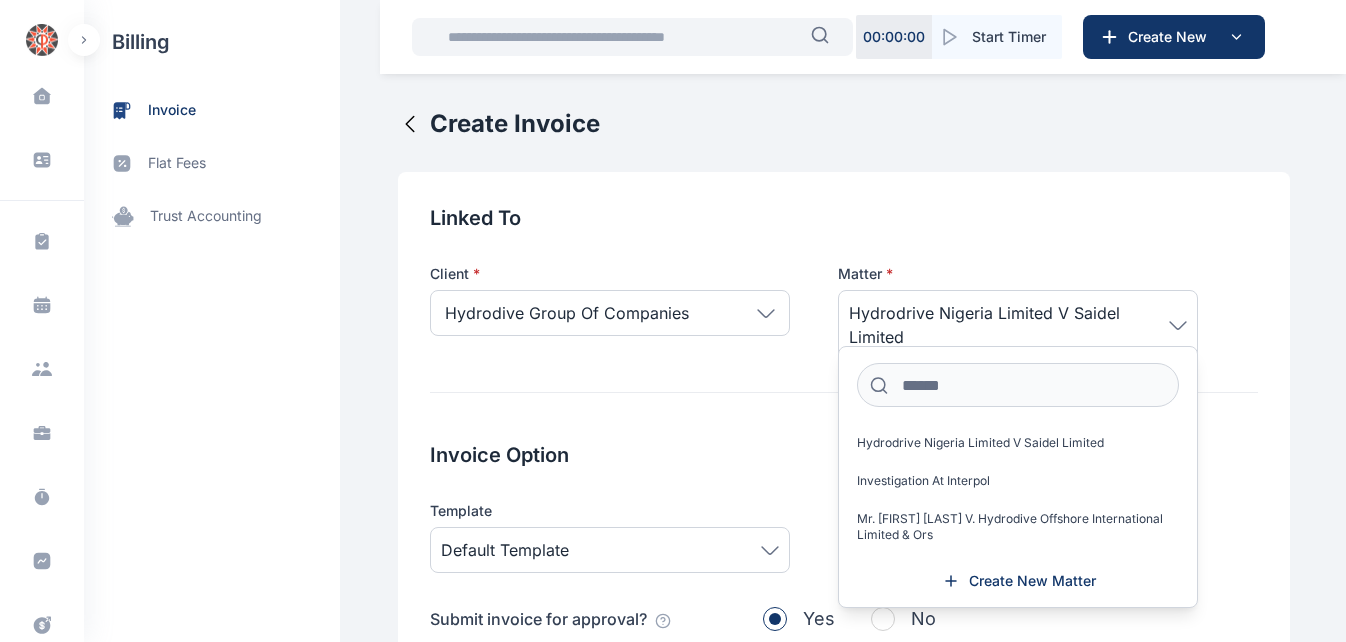 click on "Linked To Client   *   Hydrodive  Group Of Companies ***** Individual Company Hydrodive  Group Of Companies GENERAL HYDROCARBONS LIMITED (GHL)) Add New Client Matter   * Hydrodrive Nigeria Limited V Saidel Limited Hydrodrive Nigeria Limited V Saidel Limited Investigation At Interpol [FIRST] [LAST] V. Hydrodive Offshore International Limited & Ors Hydrodive Group Of Companies V Adamac Industries Ltd Hydrodive Nigeria Limited v Dangote Oil Refining Company Limited HYdrodive v. Prime Sources Limited Hydrodive V. Prime Sources Limited Hydrodive Nigeria Limited v Dangote Oil Refining Company Limited [FIRST] [LAST] v Hydrodive Nigeria Limited Create New Matter Invoice Option Template   Default Template Submit invoice for approval? Yes No Billable List Date Range All Time Today This week This month This year All time Custom dates Add unbilled flat fees? Yes No Add unbilled expenses? Yes No Add unbilled time entries? Yes No Sales Tax Add sales tax to expenses? Yes No" at bounding box center (844, 731) 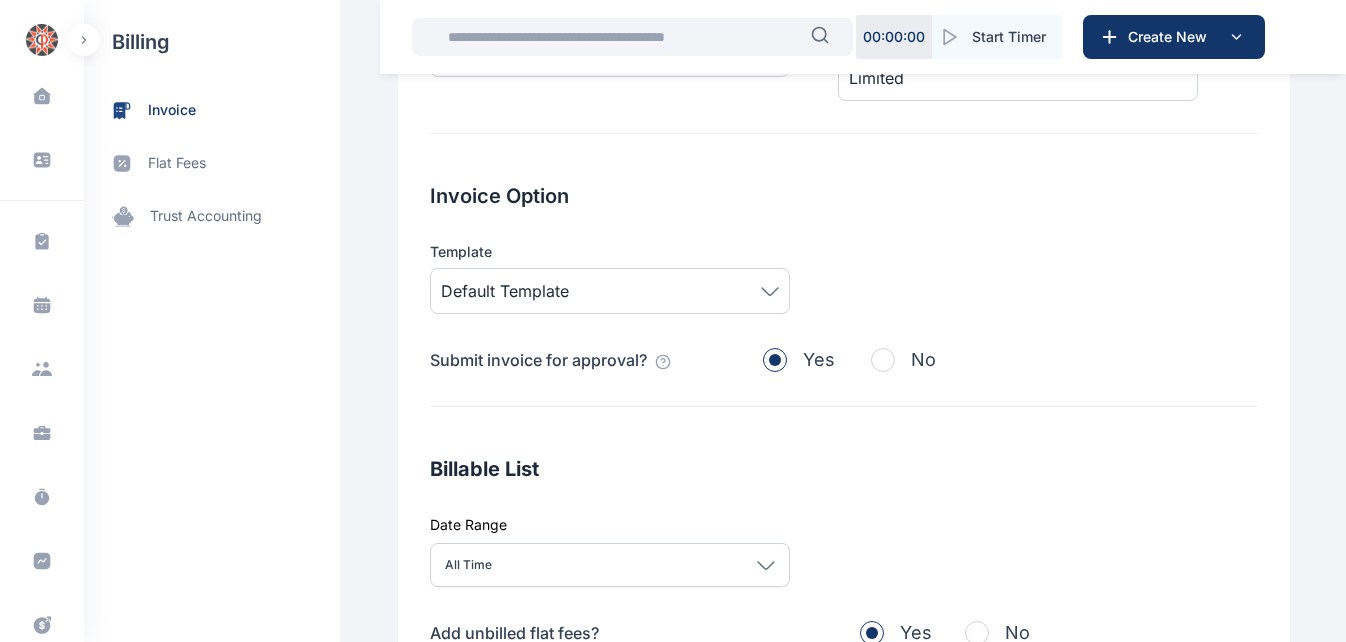 scroll, scrollTop: 320, scrollLeft: 0, axis: vertical 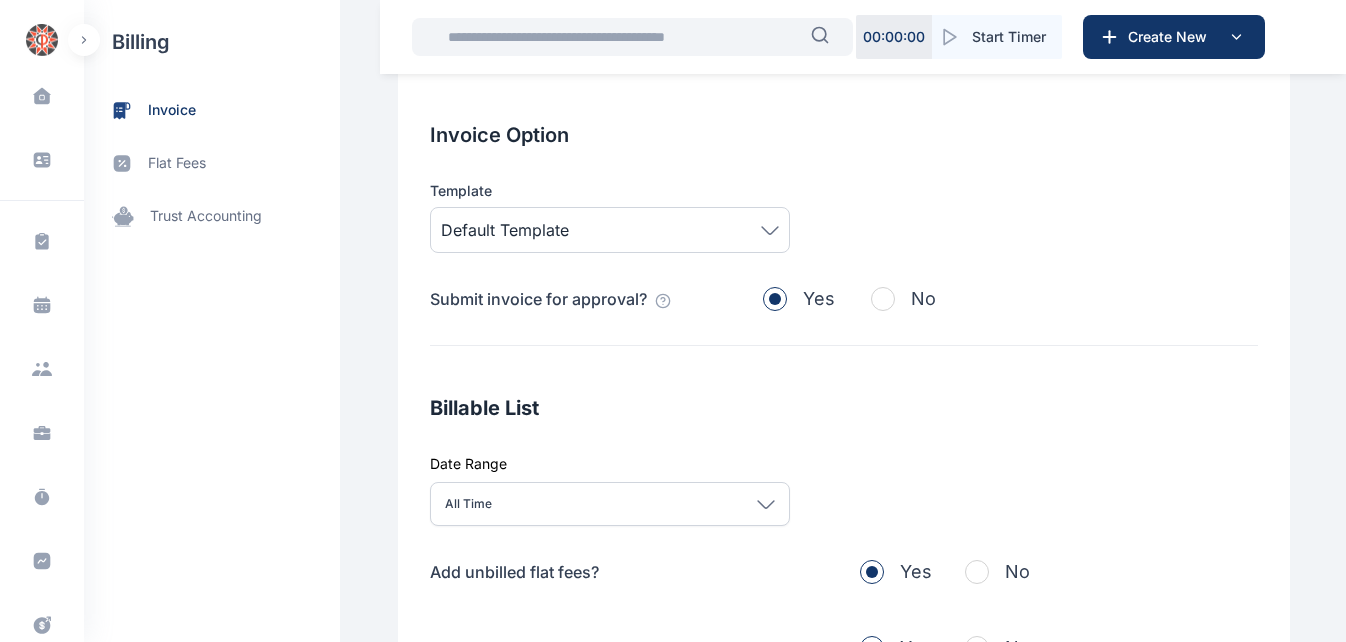 click on "Billable List" at bounding box center [844, 408] 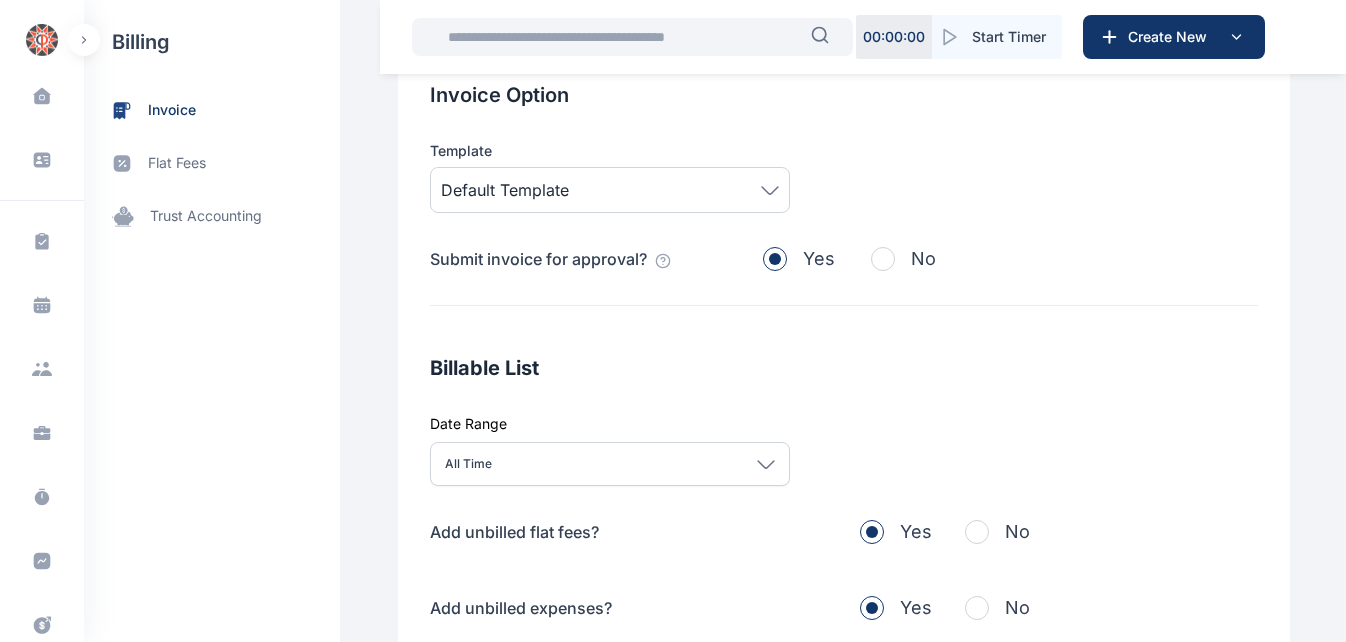 scroll, scrollTop: 520, scrollLeft: 0, axis: vertical 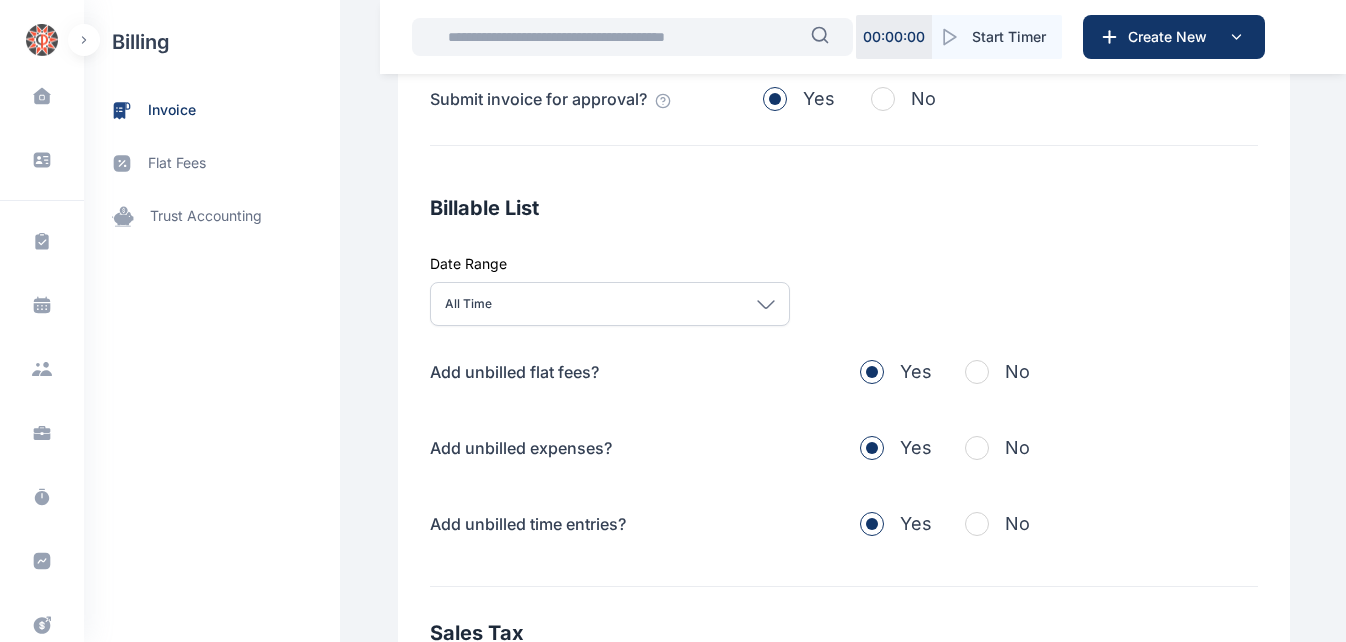 click at bounding box center [977, 372] 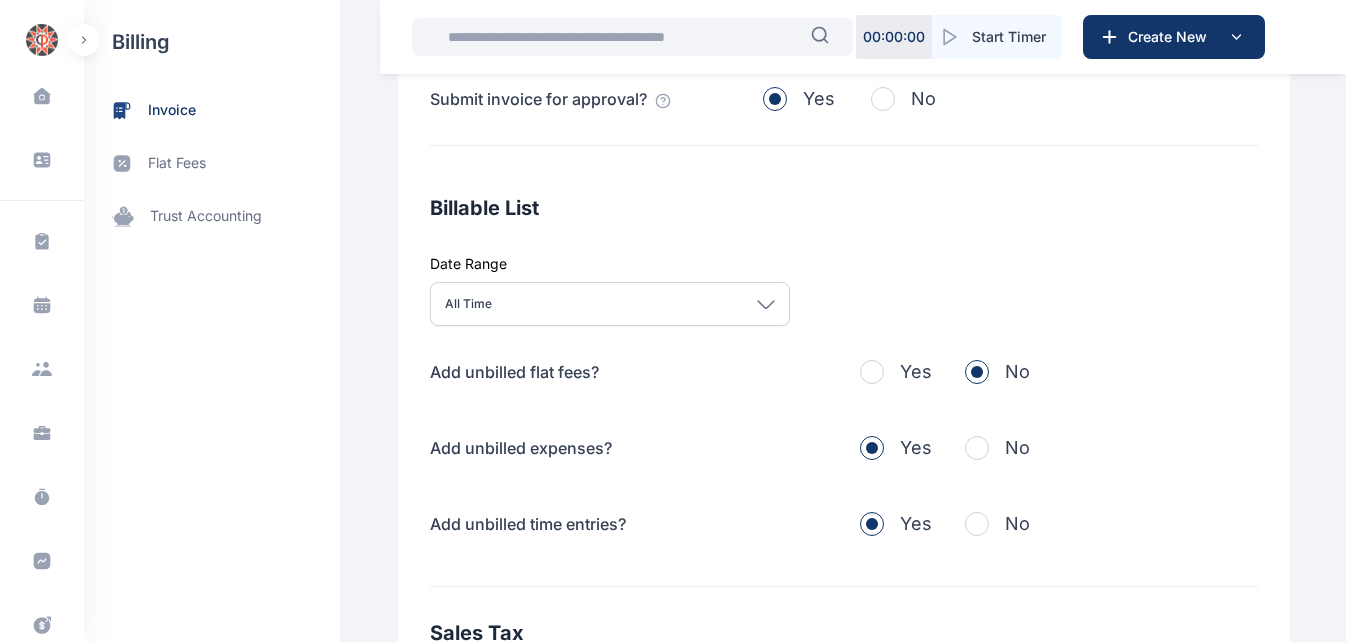 click at bounding box center (977, 448) 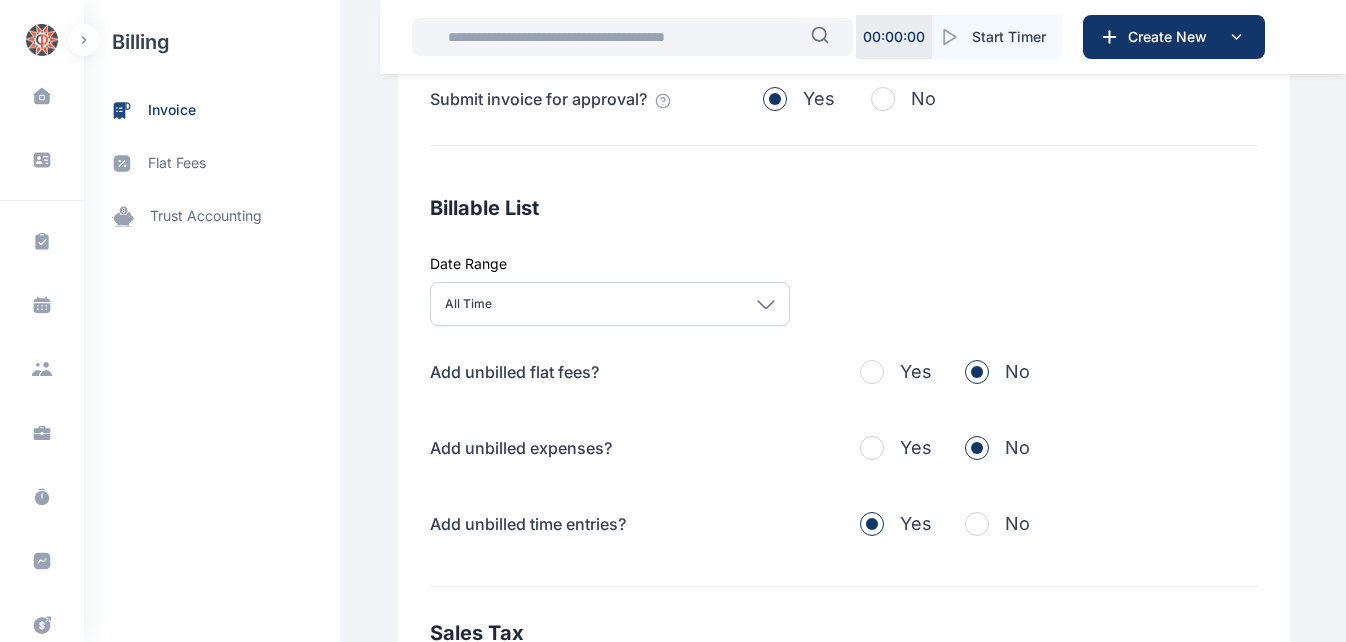 click at bounding box center (977, 524) 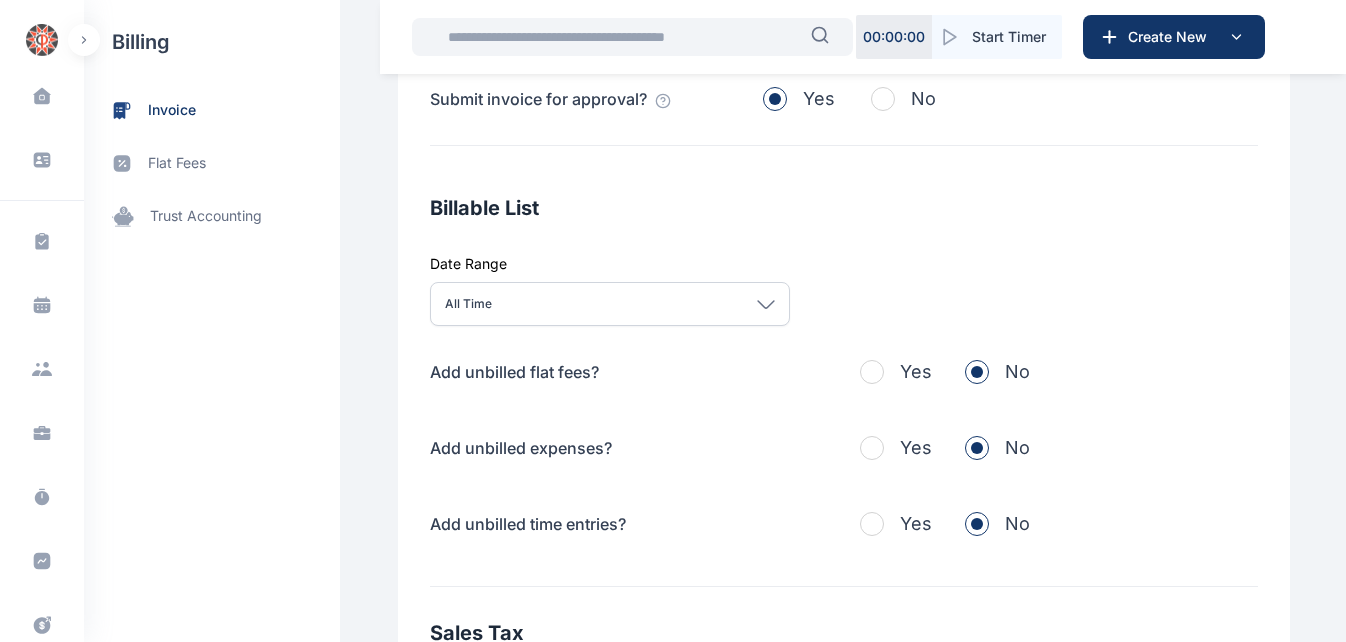 type 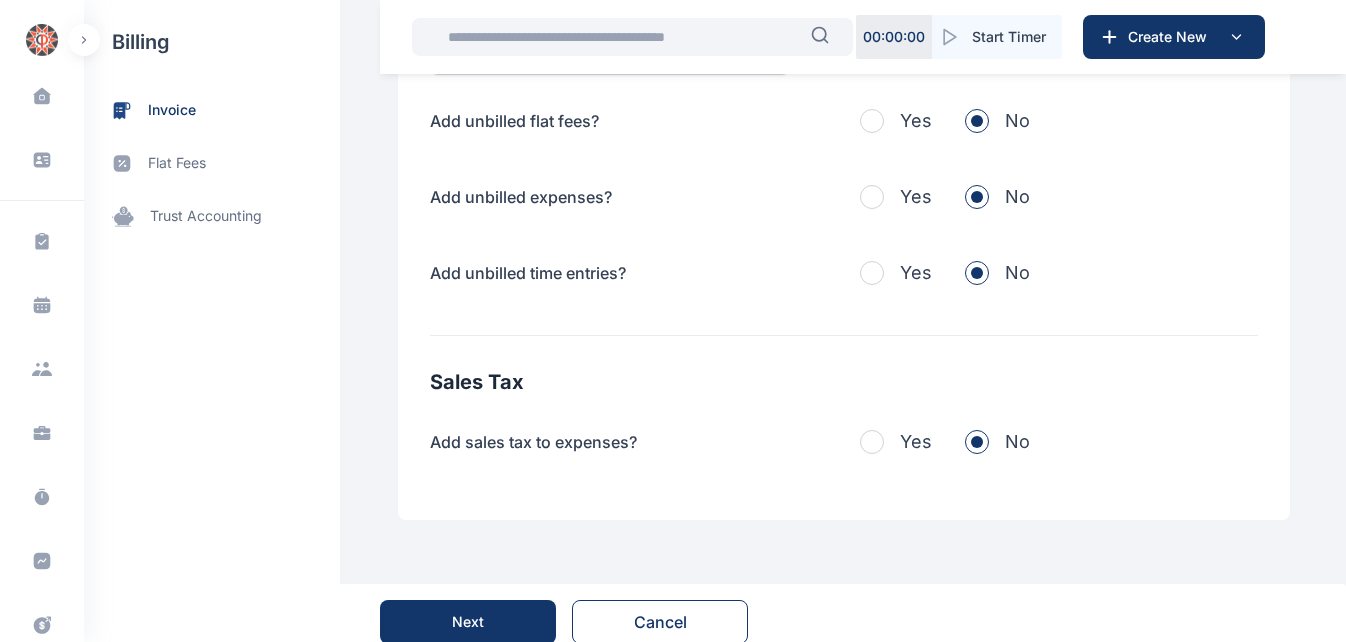 scroll, scrollTop: 789, scrollLeft: 0, axis: vertical 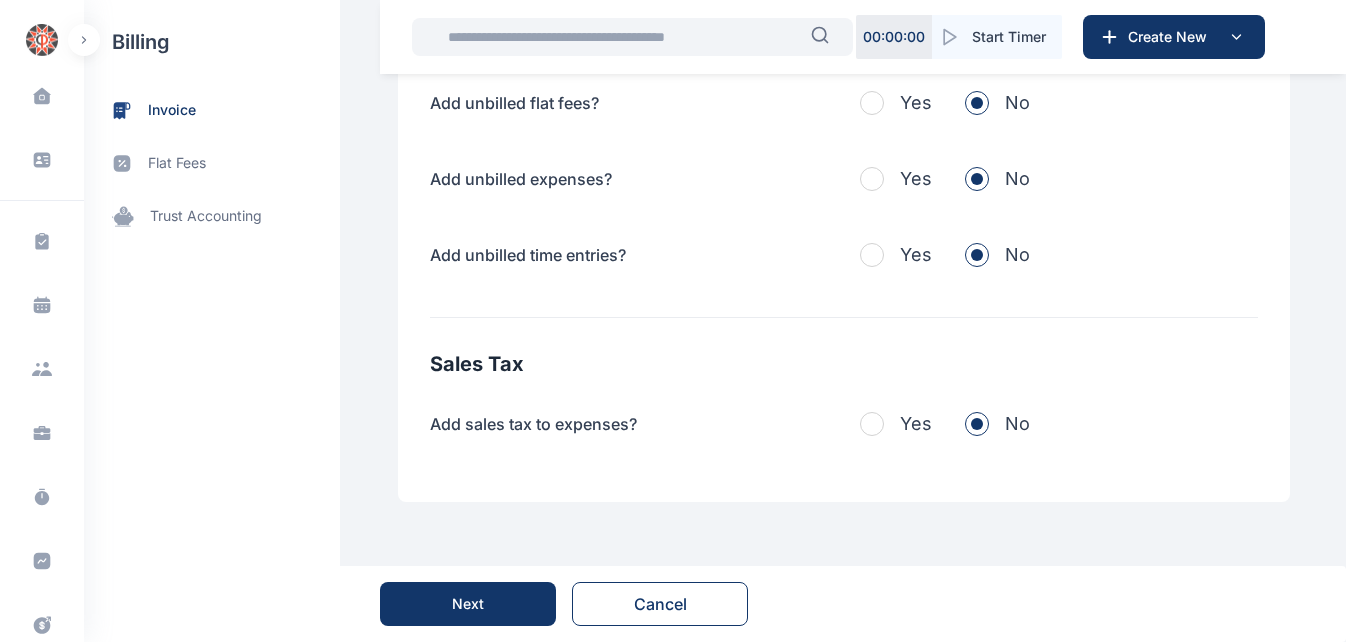 click at bounding box center (872, 424) 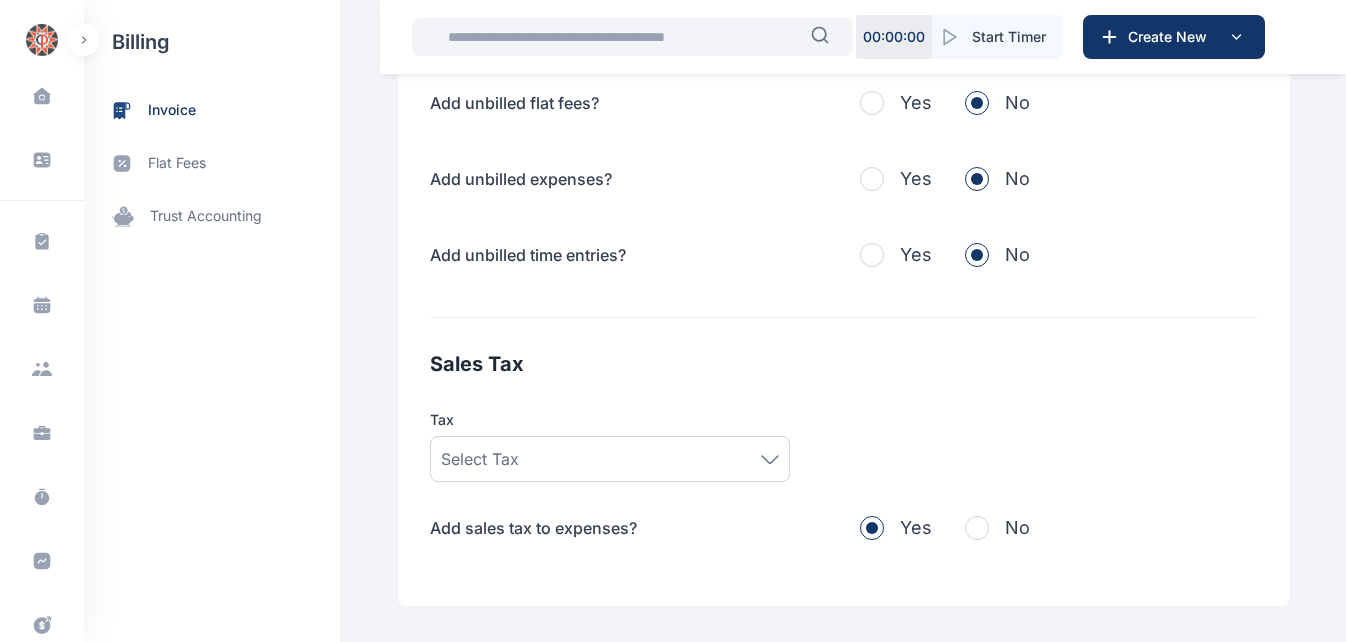 click on "Sales Tax" at bounding box center (844, 364) 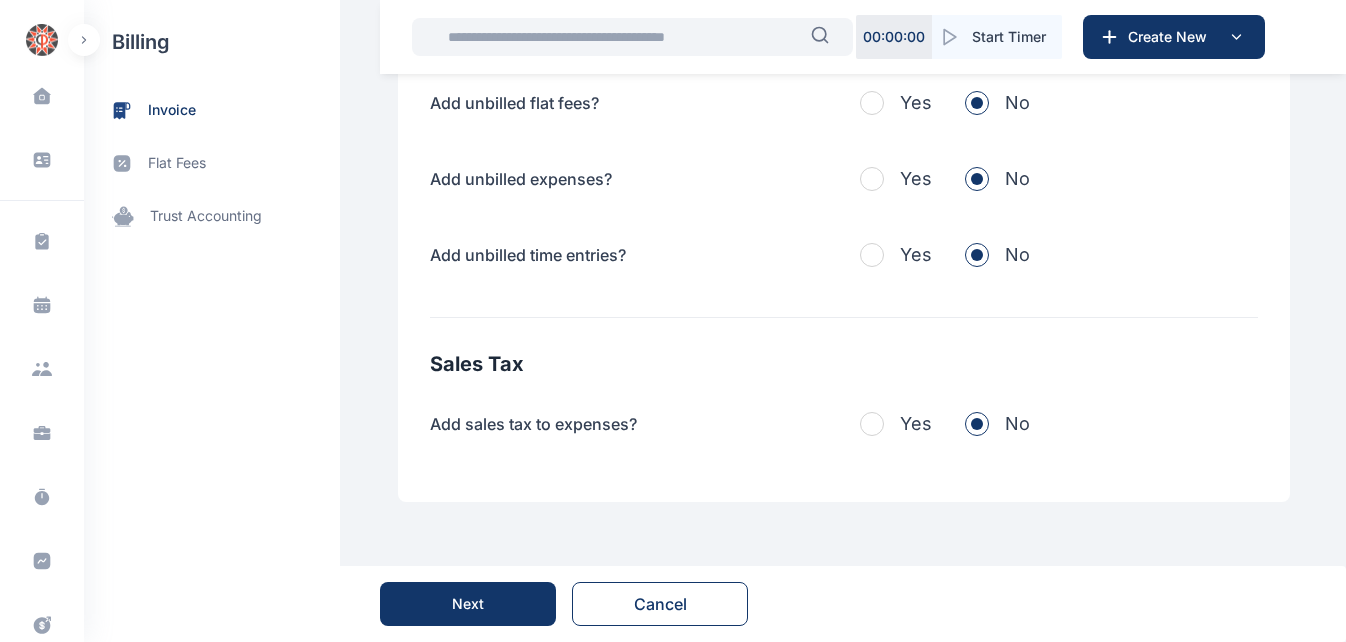 click on "Next" at bounding box center (468, 604) 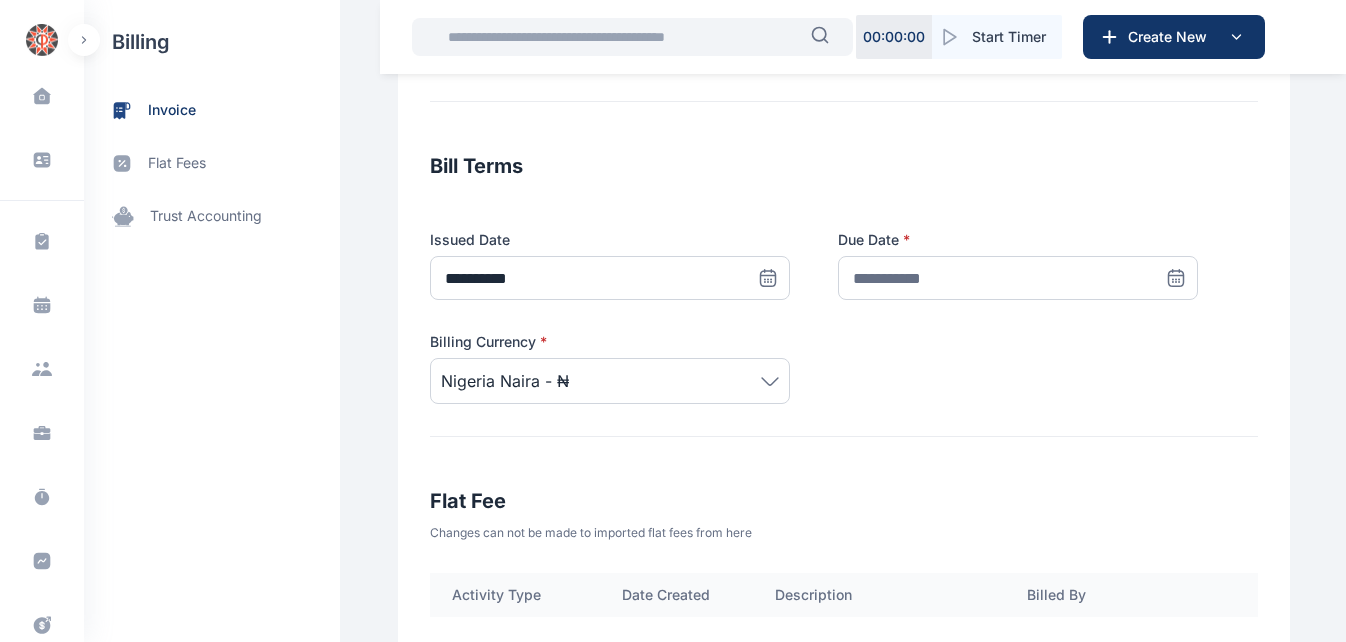 scroll, scrollTop: 279, scrollLeft: 0, axis: vertical 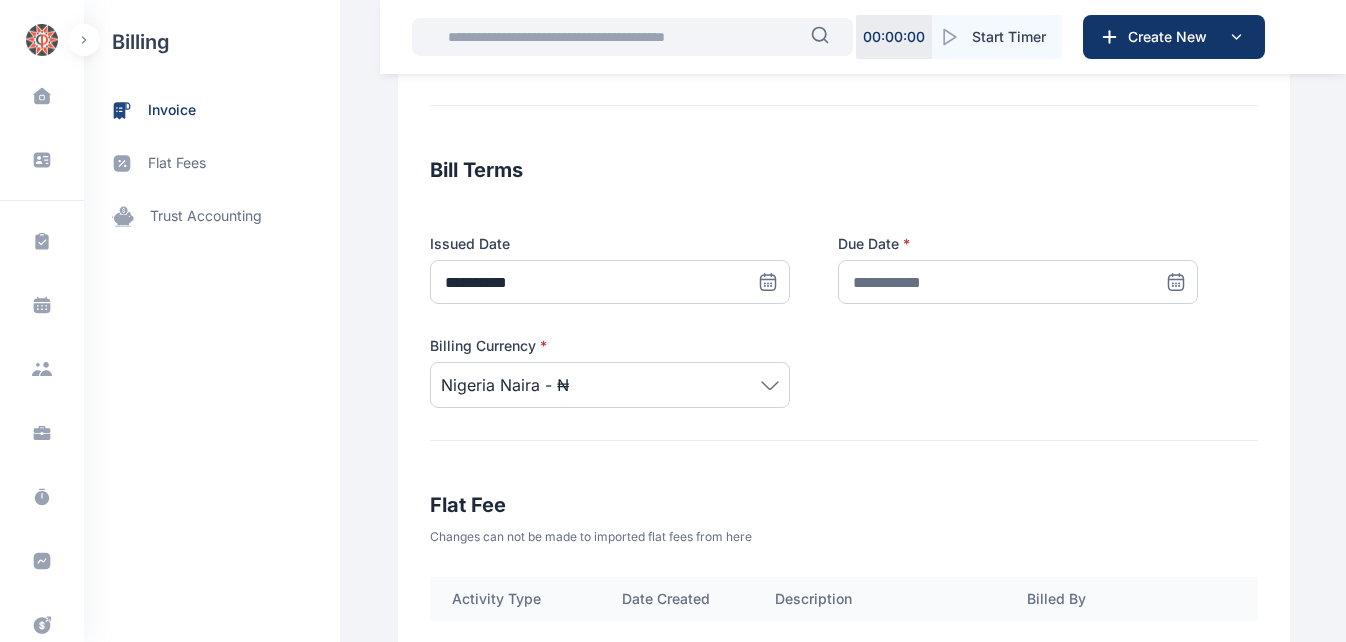 click 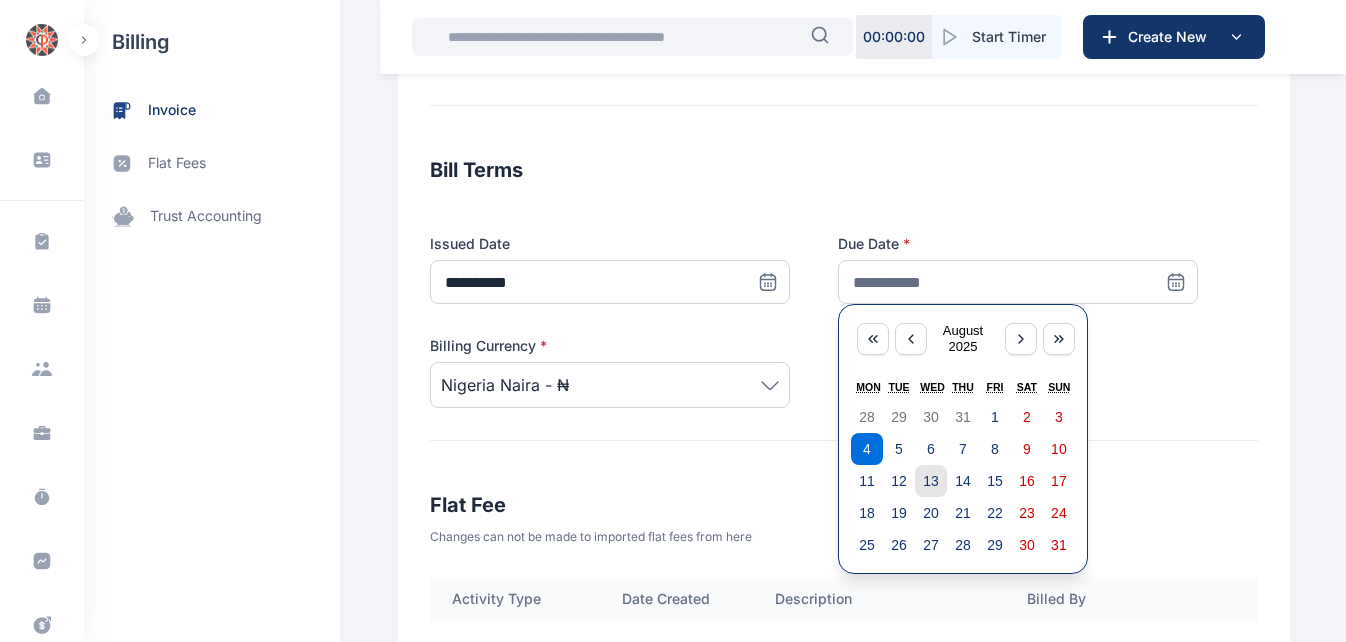 click on "13" at bounding box center (931, 481) 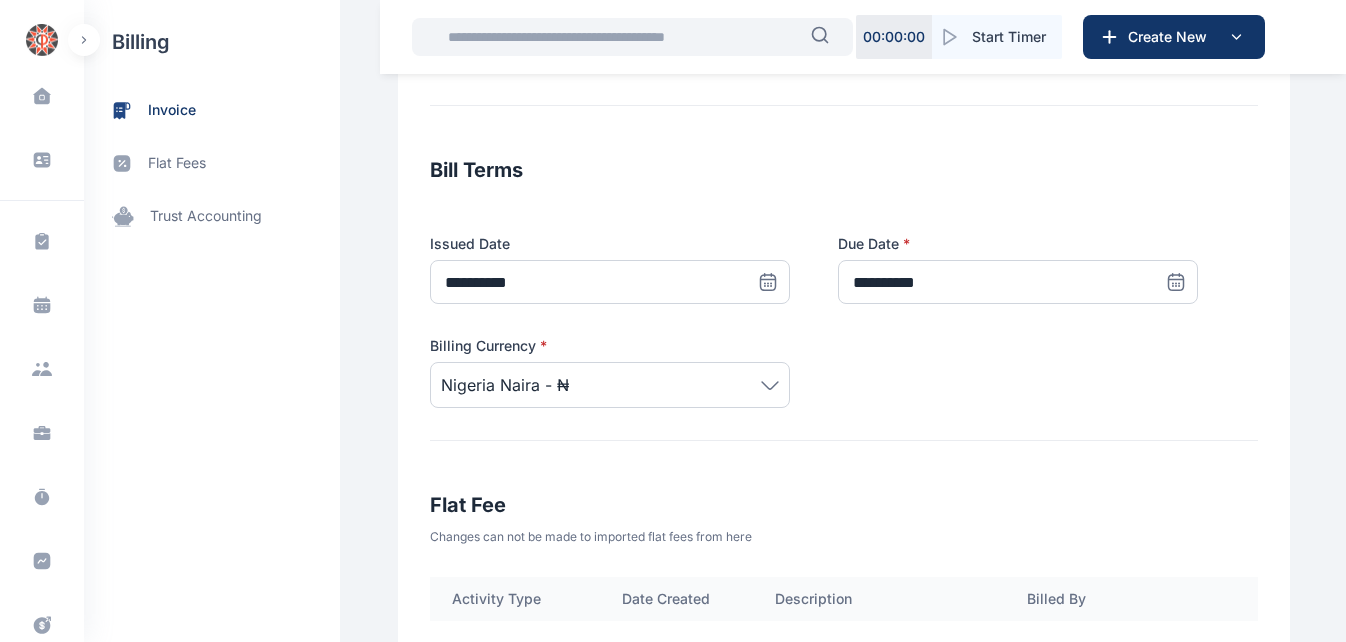 click on "Nigeria Naira -  ₦" at bounding box center [610, 385] 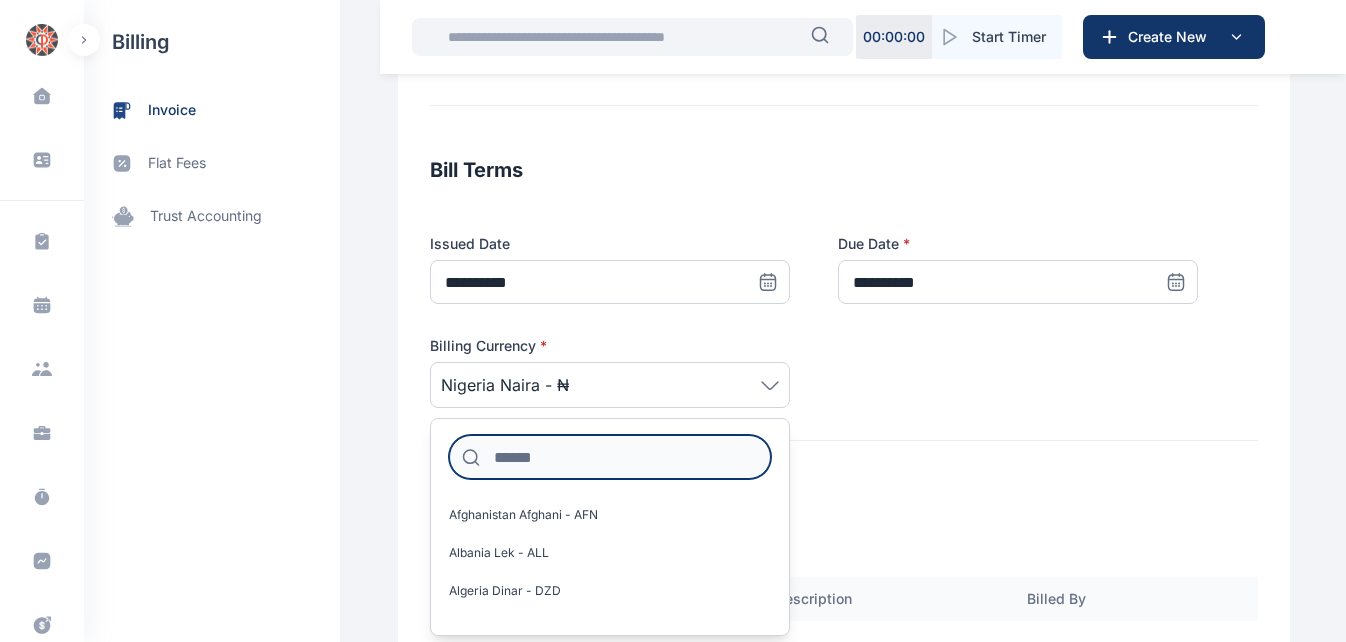click at bounding box center (610, 457) 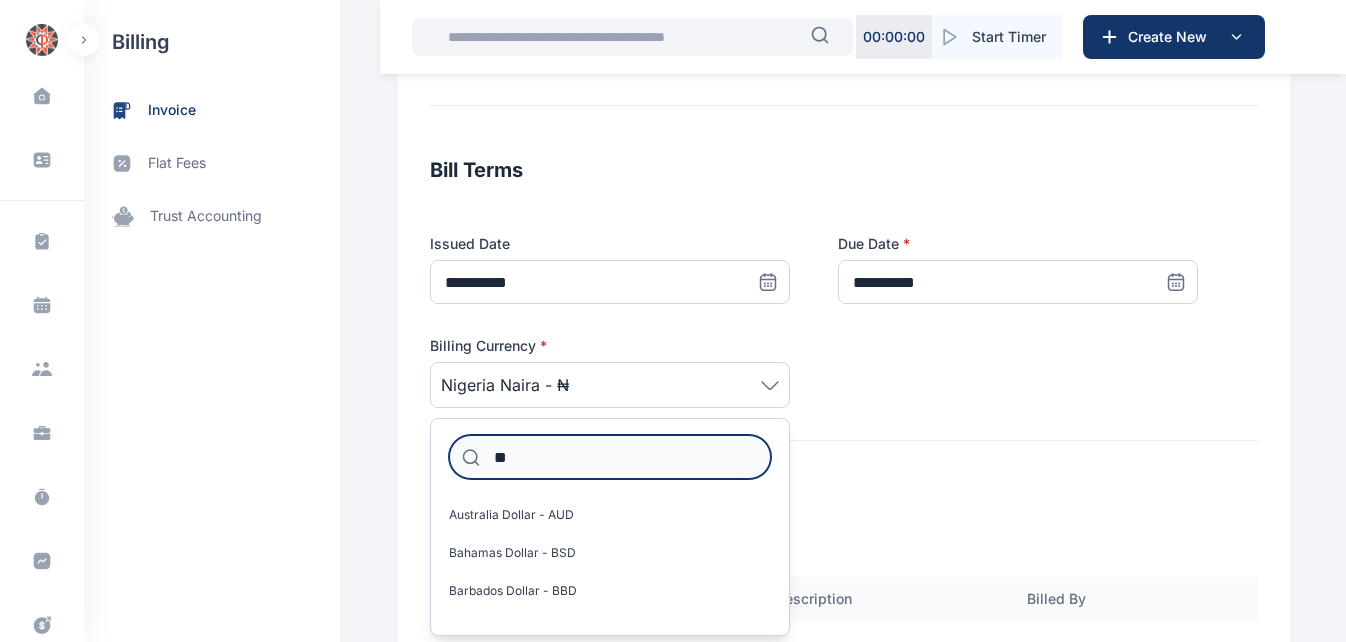 type on "*" 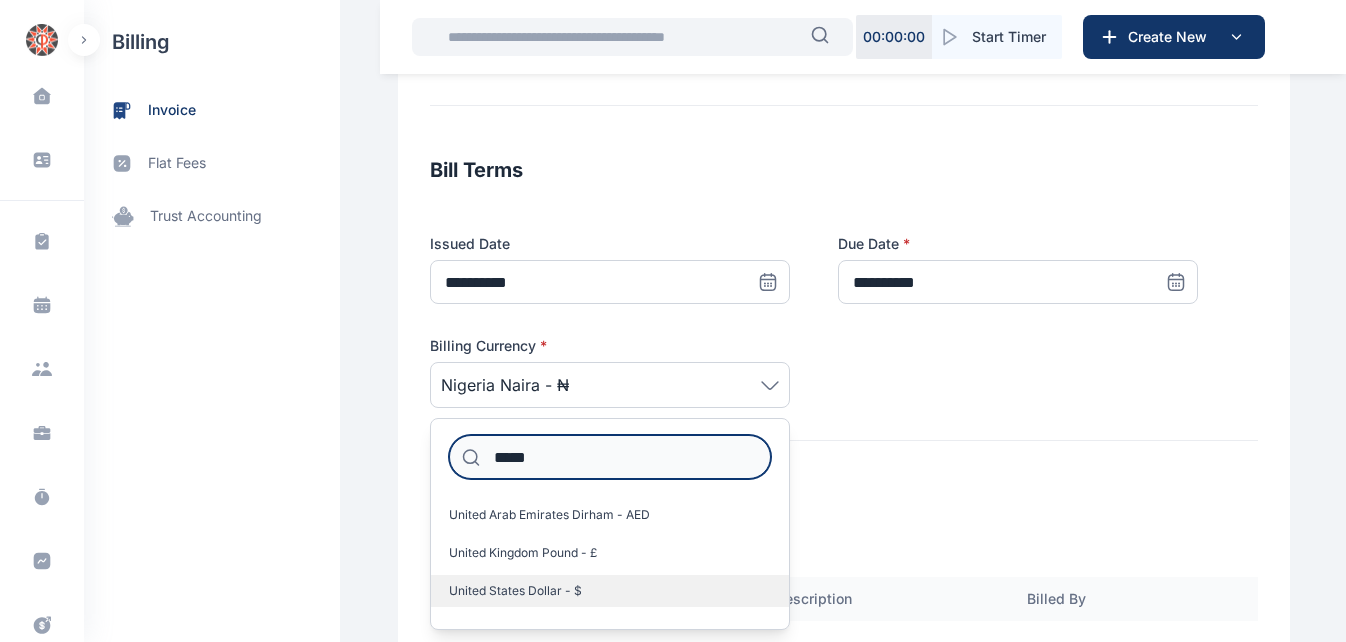 type on "*****" 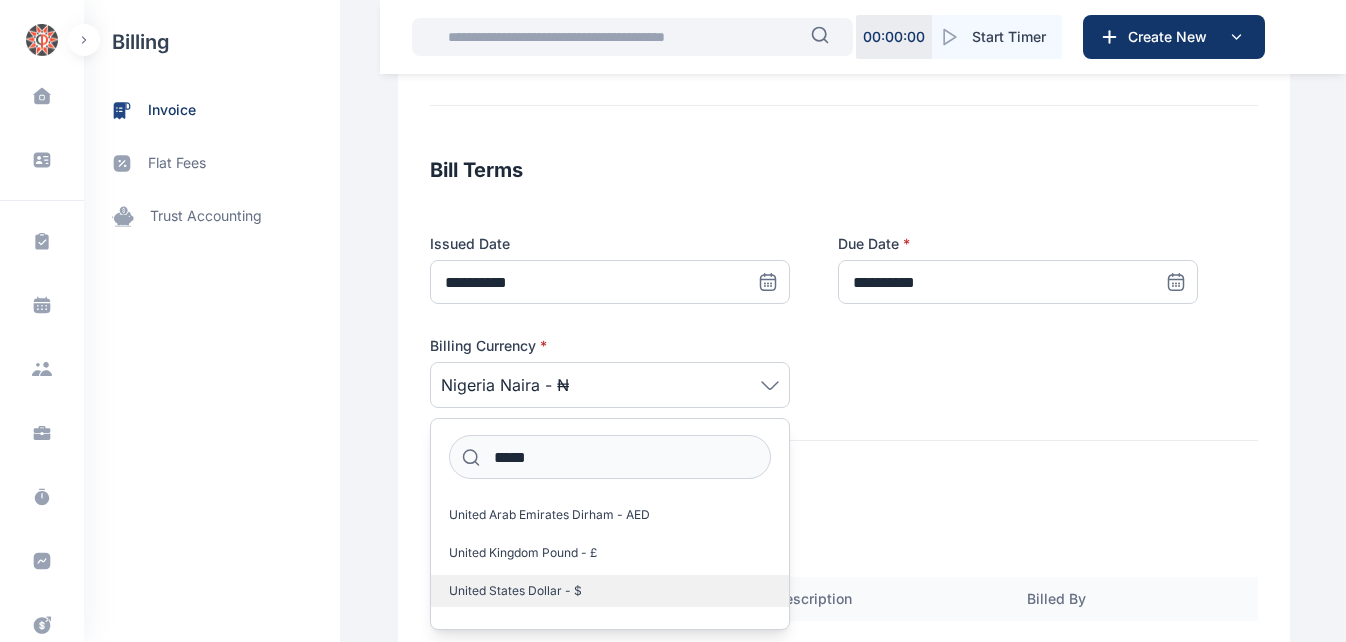 click on "United States Dollar - $" at bounding box center [515, 591] 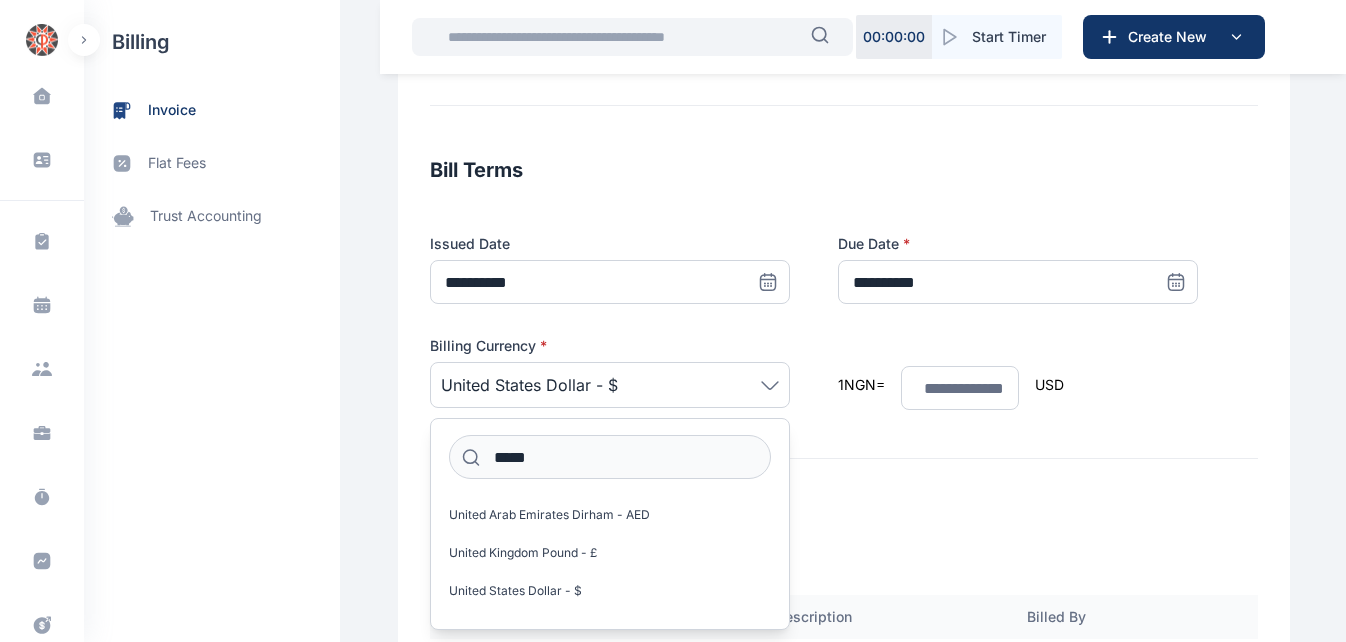 type on "**********" 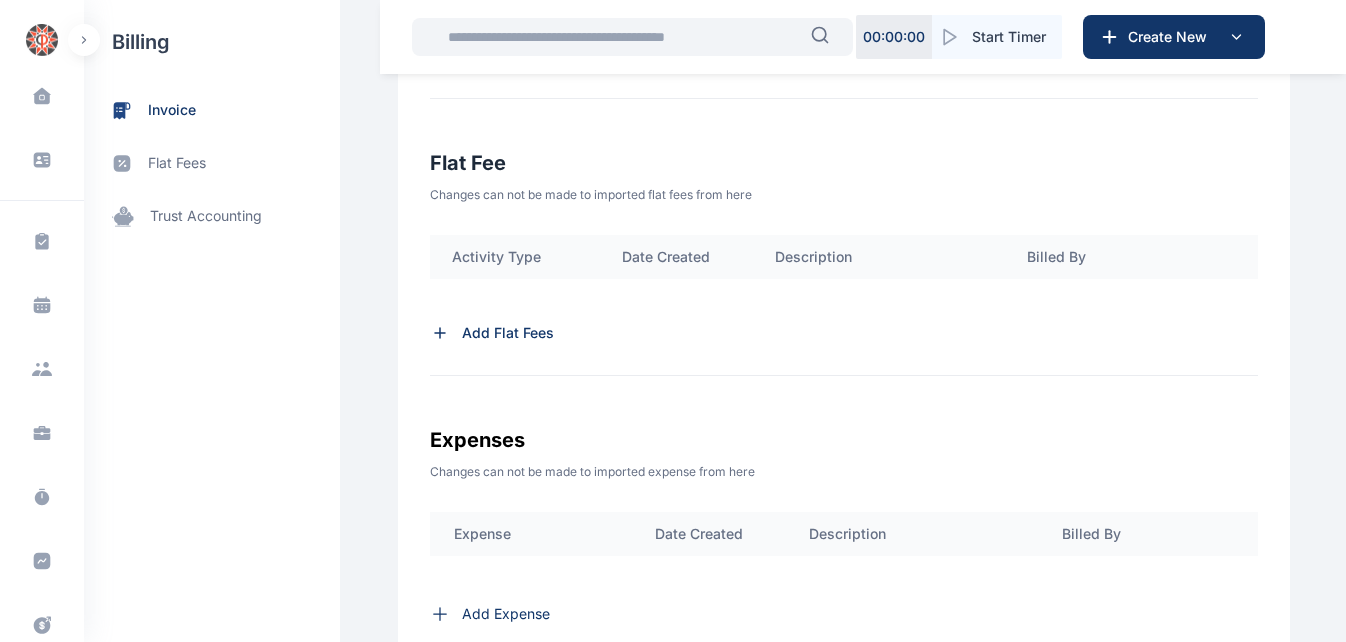 scroll, scrollTop: 679, scrollLeft: 0, axis: vertical 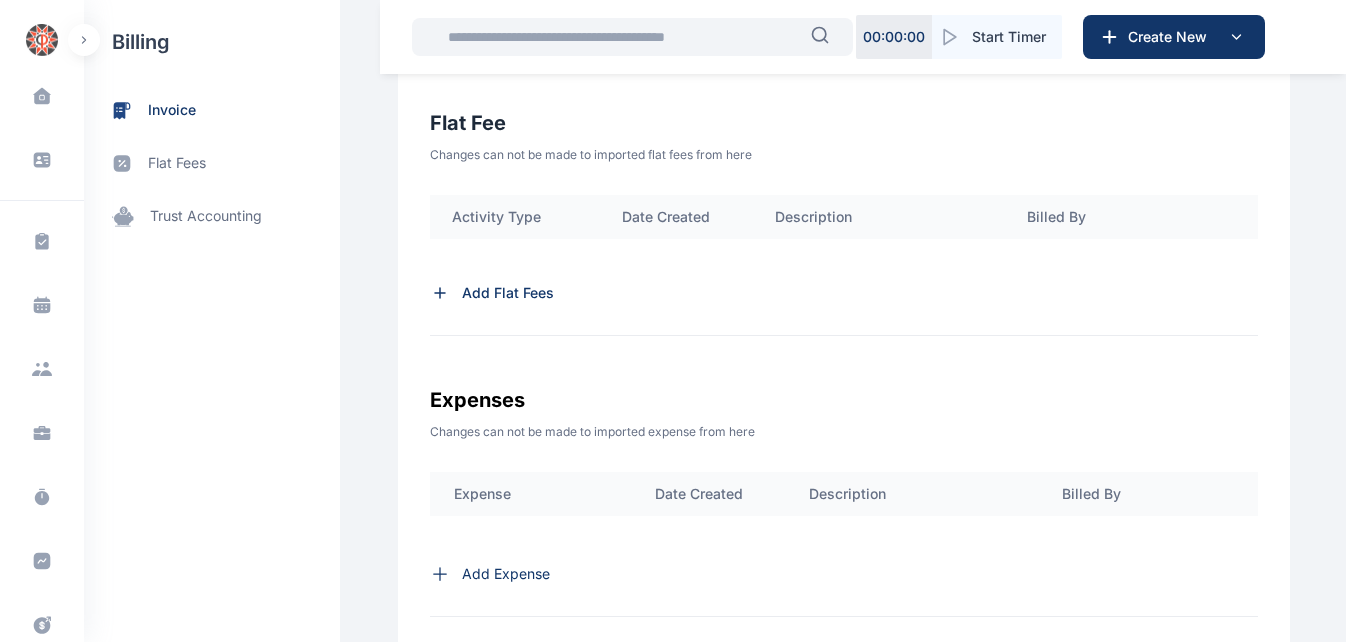 click on "Add Flat Fees" at bounding box center [508, 293] 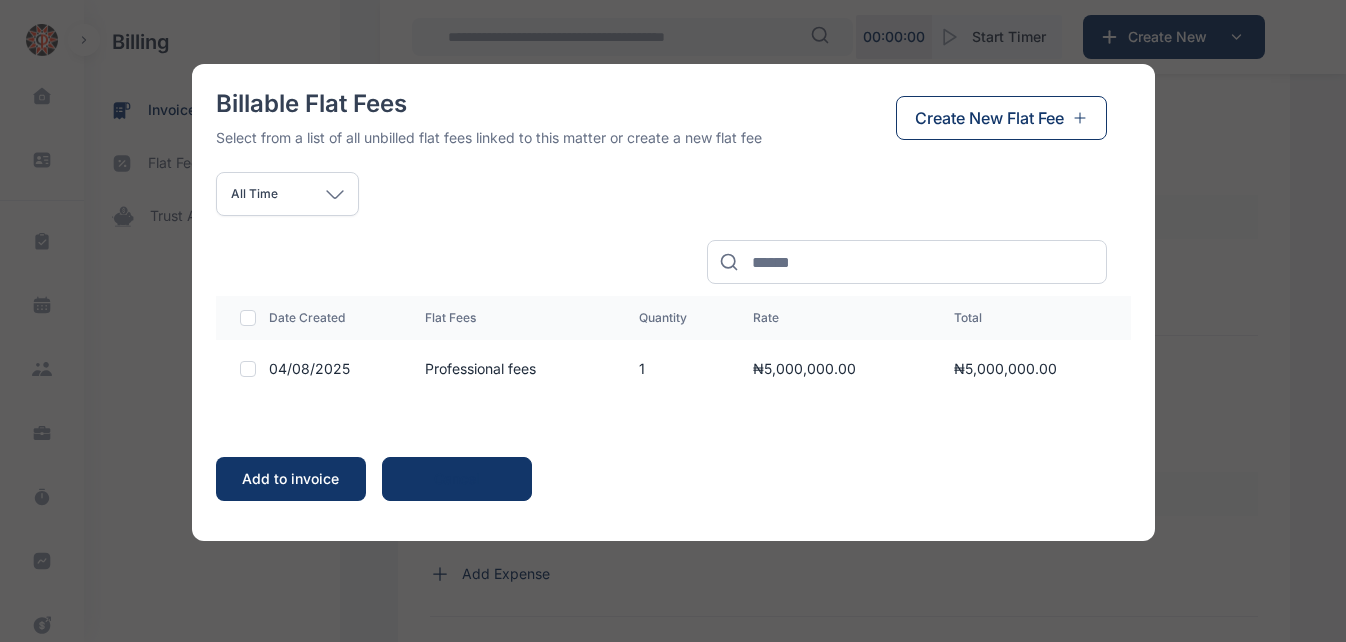 click on "Create New Flat Fee" at bounding box center (989, 118) 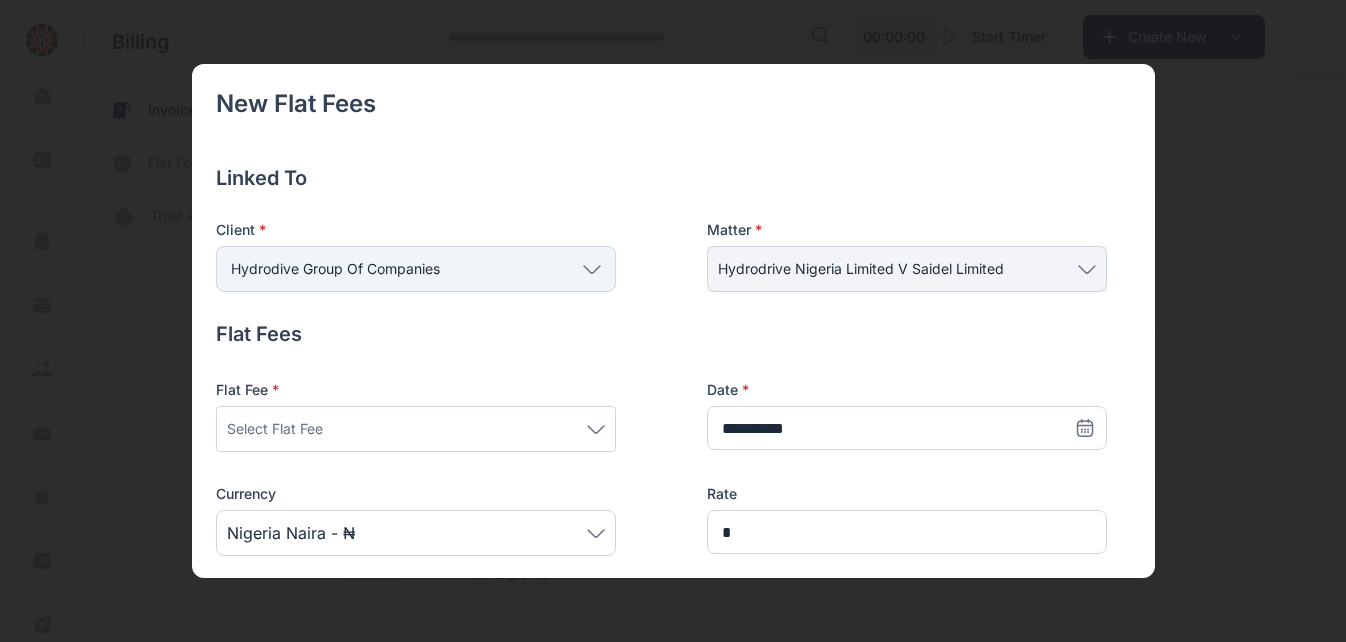 click on "Select Flat Fee" at bounding box center [416, 429] 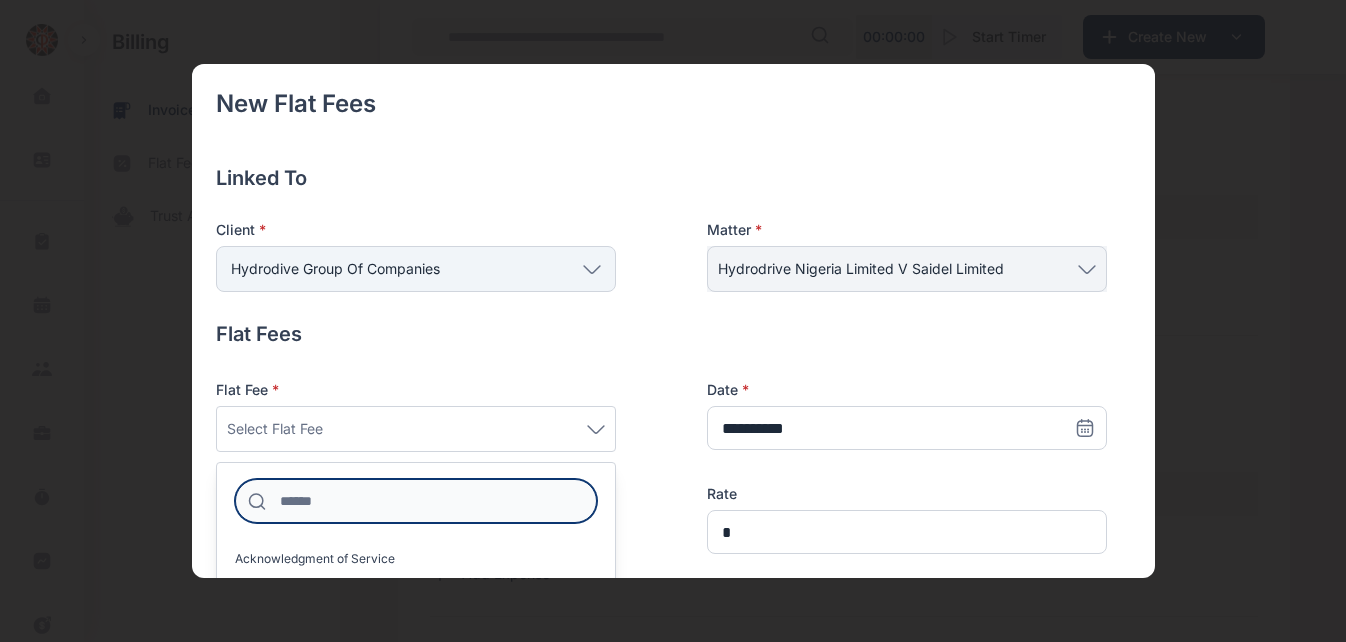 click at bounding box center [416, 501] 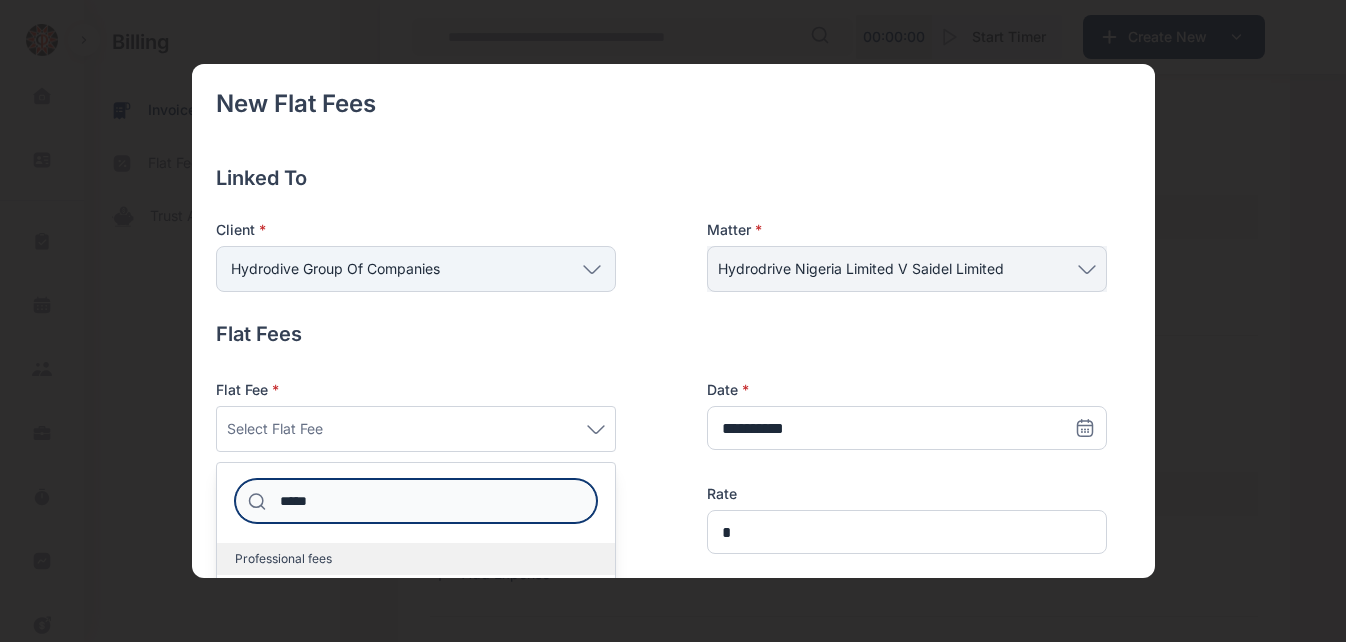 type on "*****" 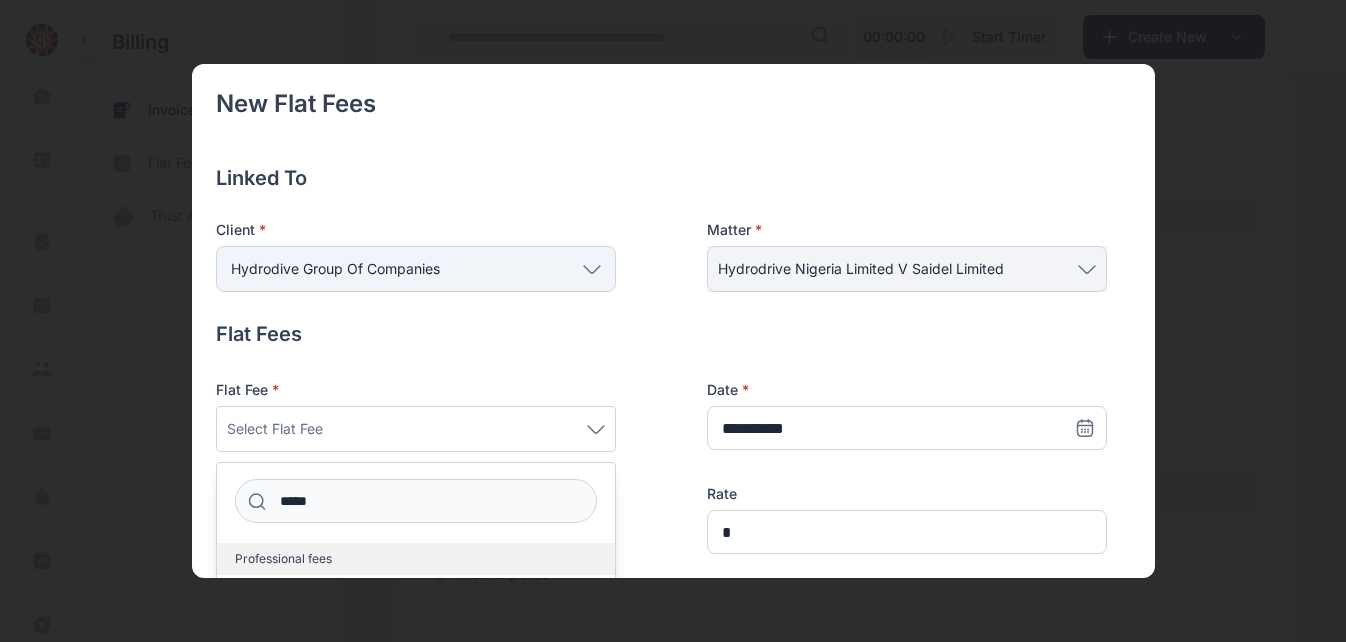 click on "Professional fees" at bounding box center [283, 559] 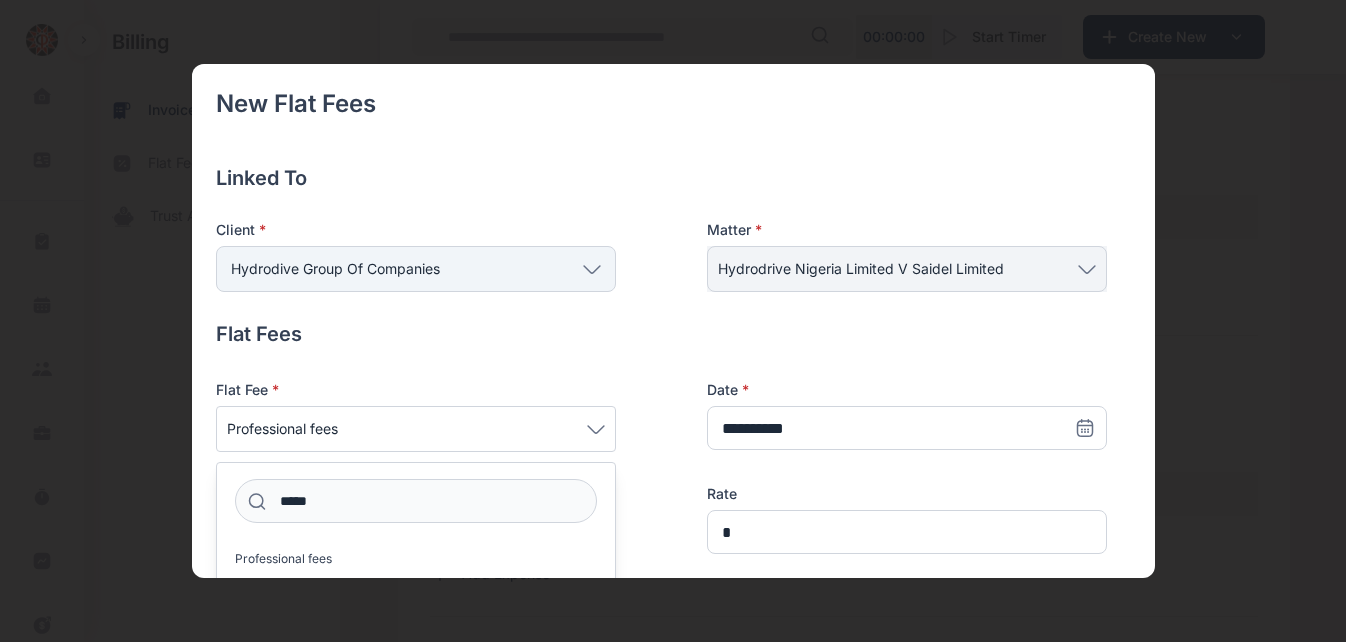 click on "**********" at bounding box center (661, 563) 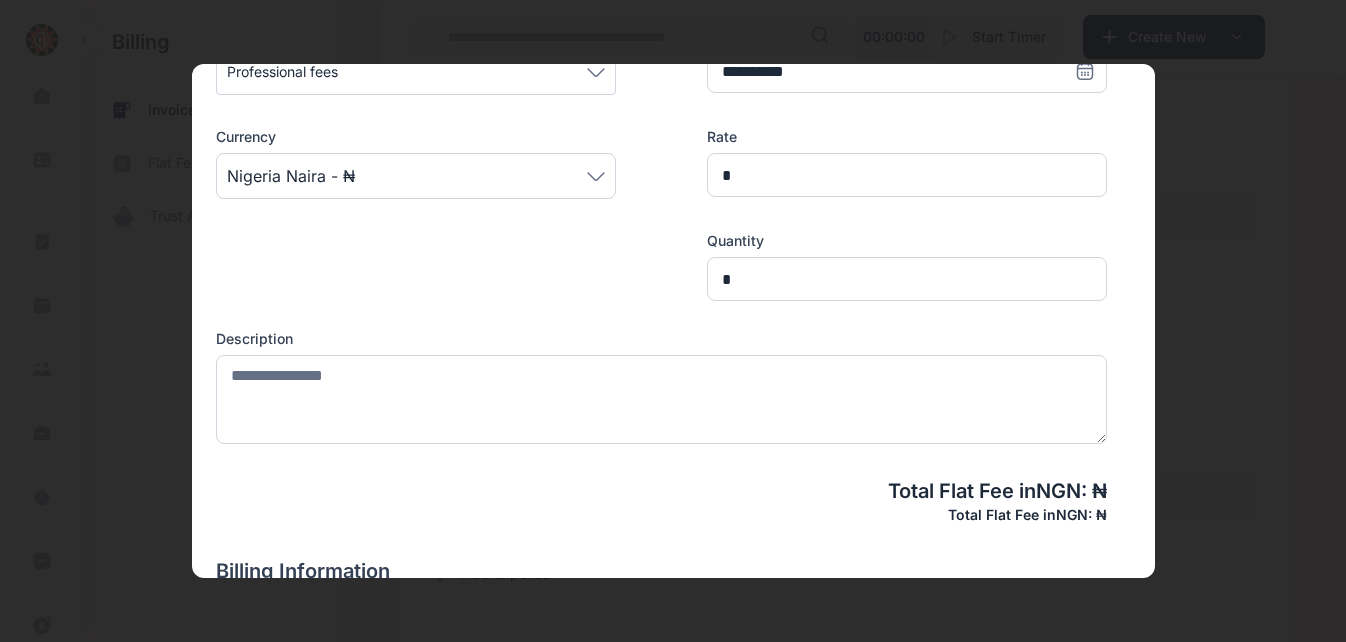 scroll, scrollTop: 360, scrollLeft: 0, axis: vertical 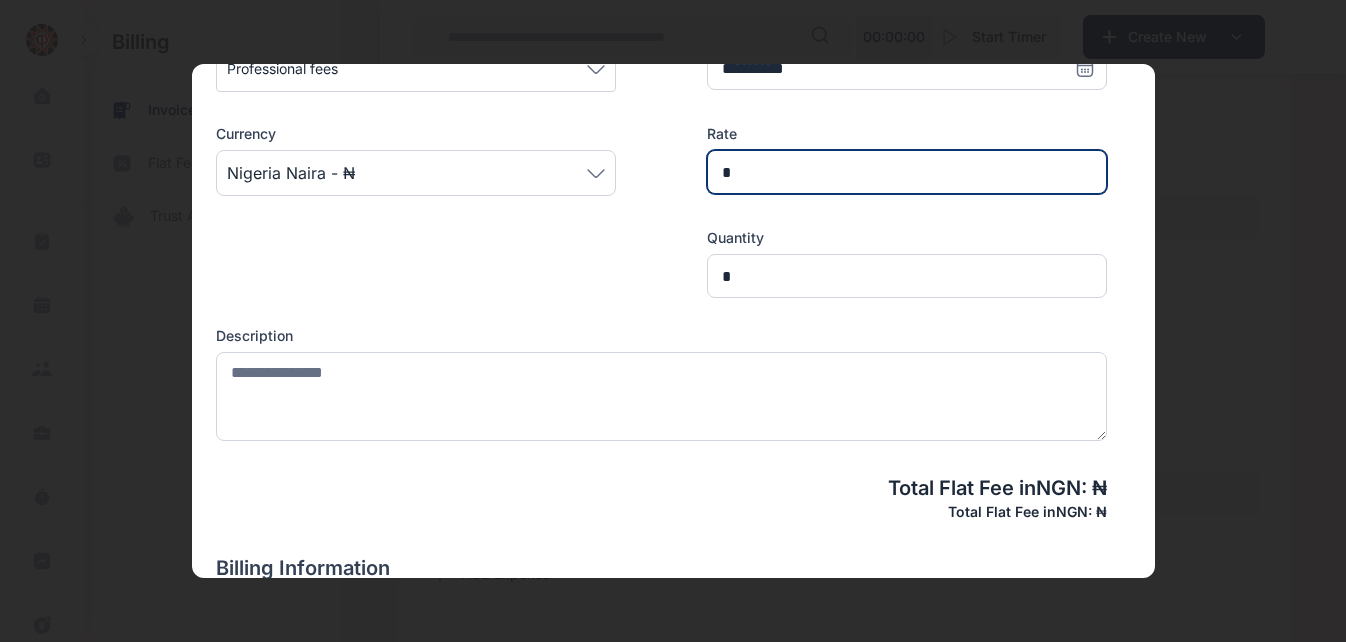 click on "*" at bounding box center [907, 172] 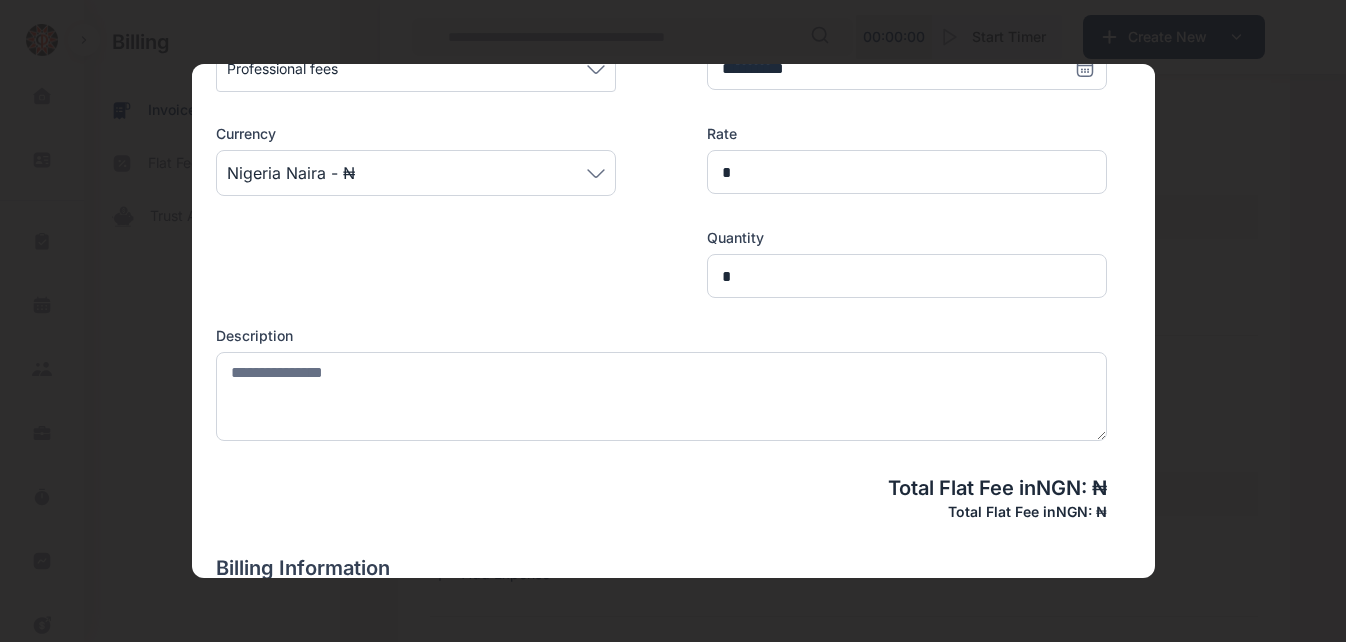 click 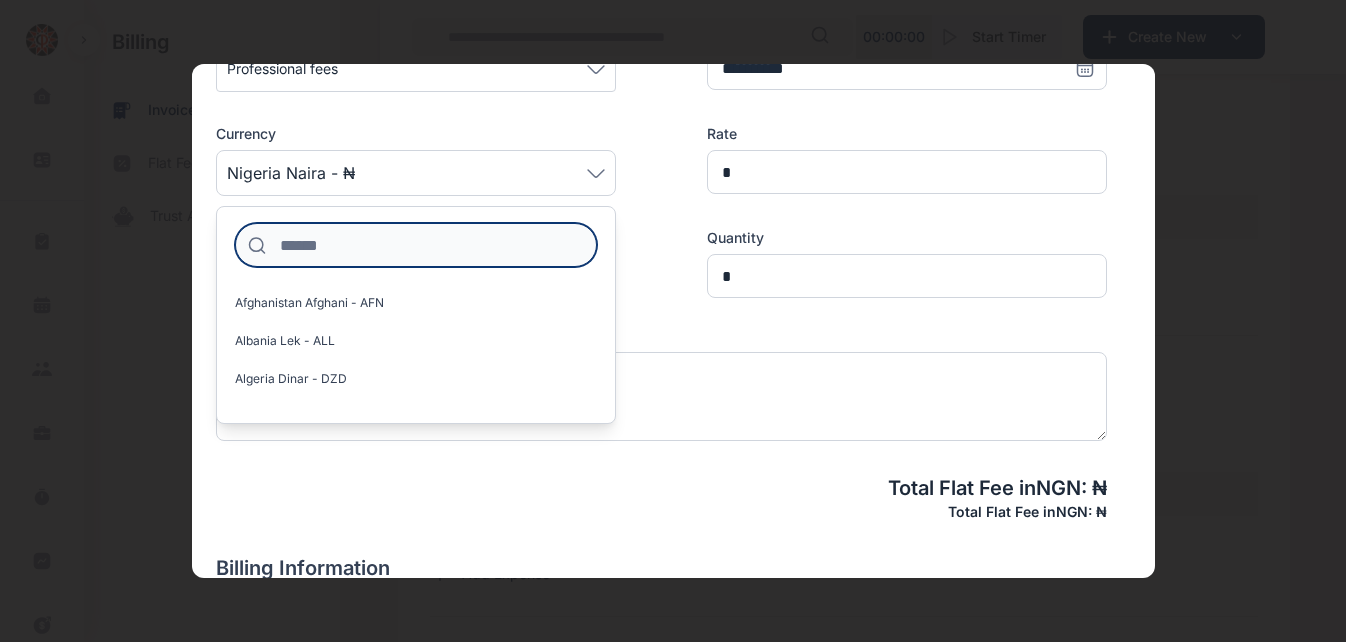 click at bounding box center [416, 245] 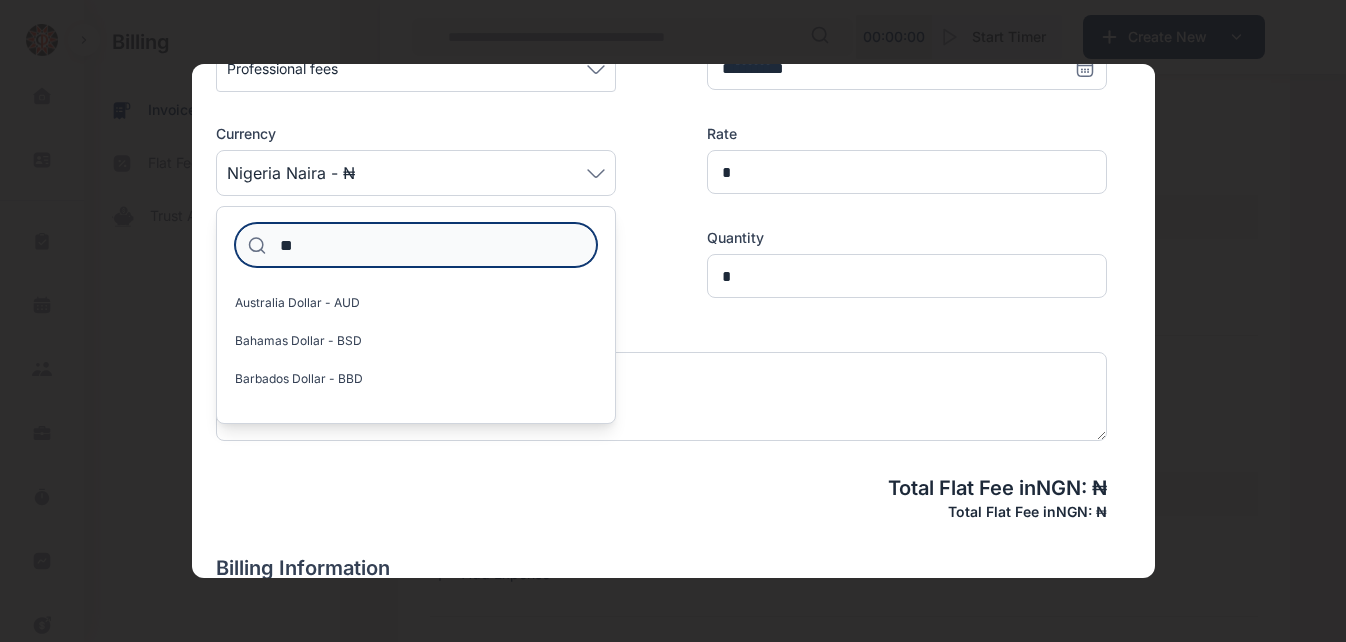 type on "*" 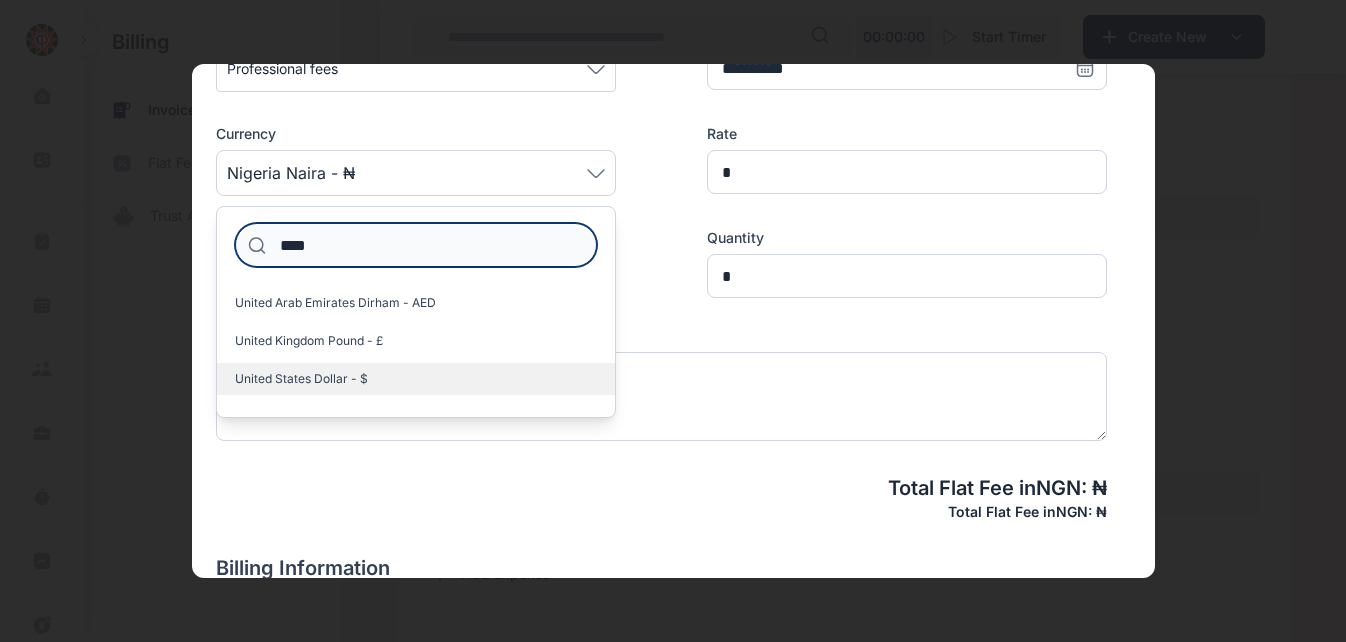 type on "****" 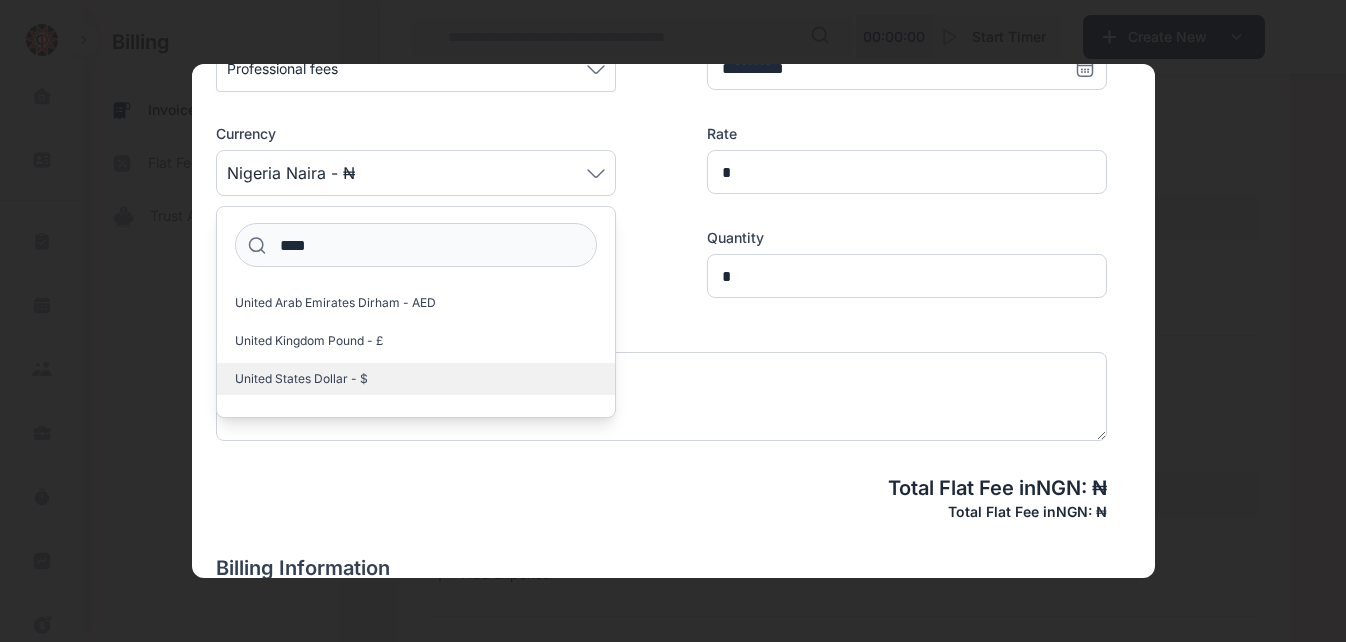click on "United States Dollar - $" at bounding box center (301, 379) 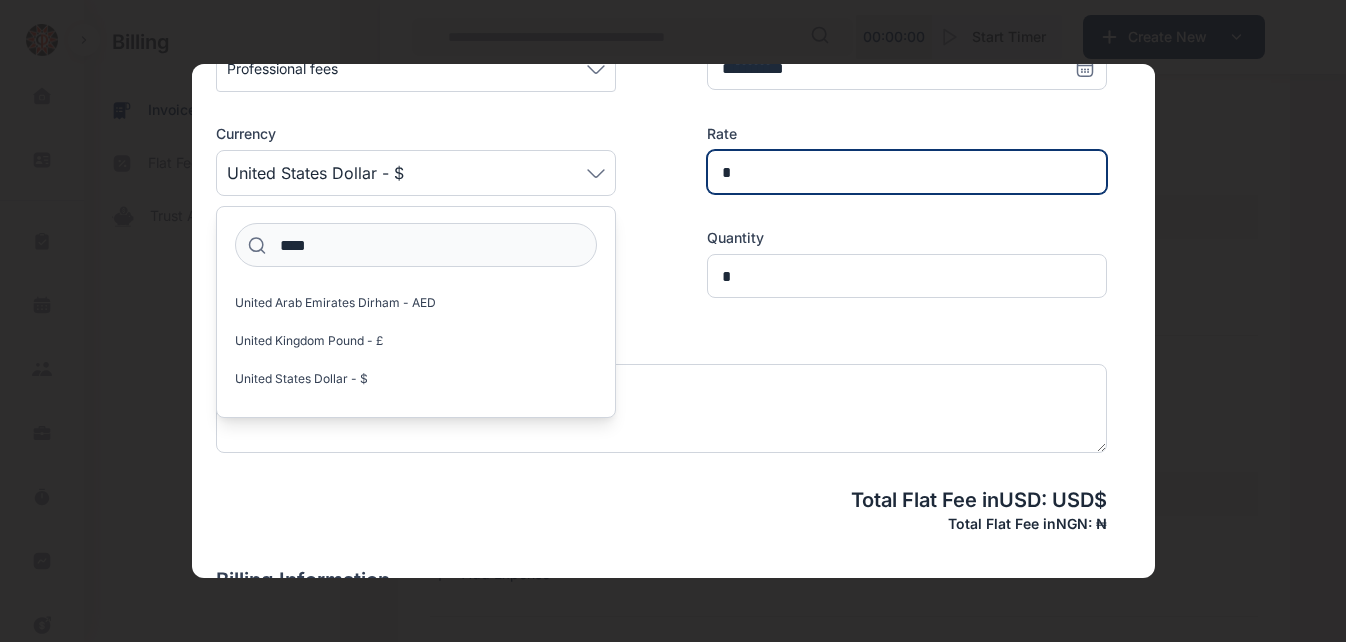 click on "*" at bounding box center [907, 172] 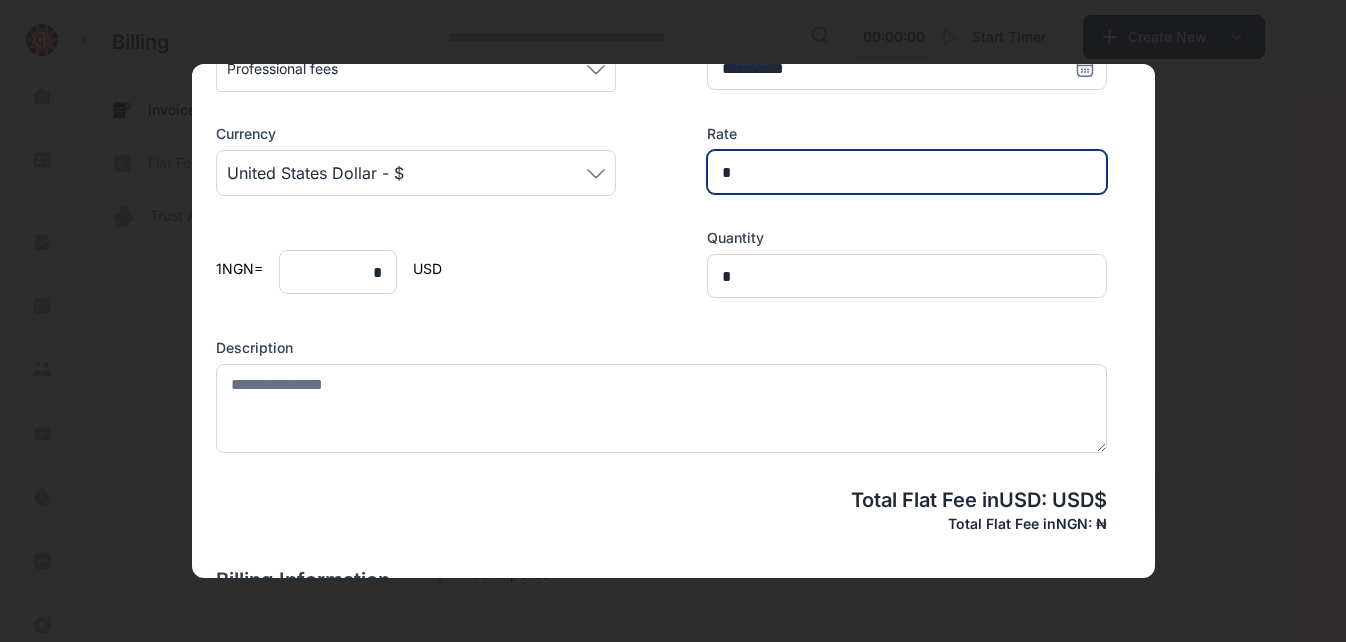 type on "**********" 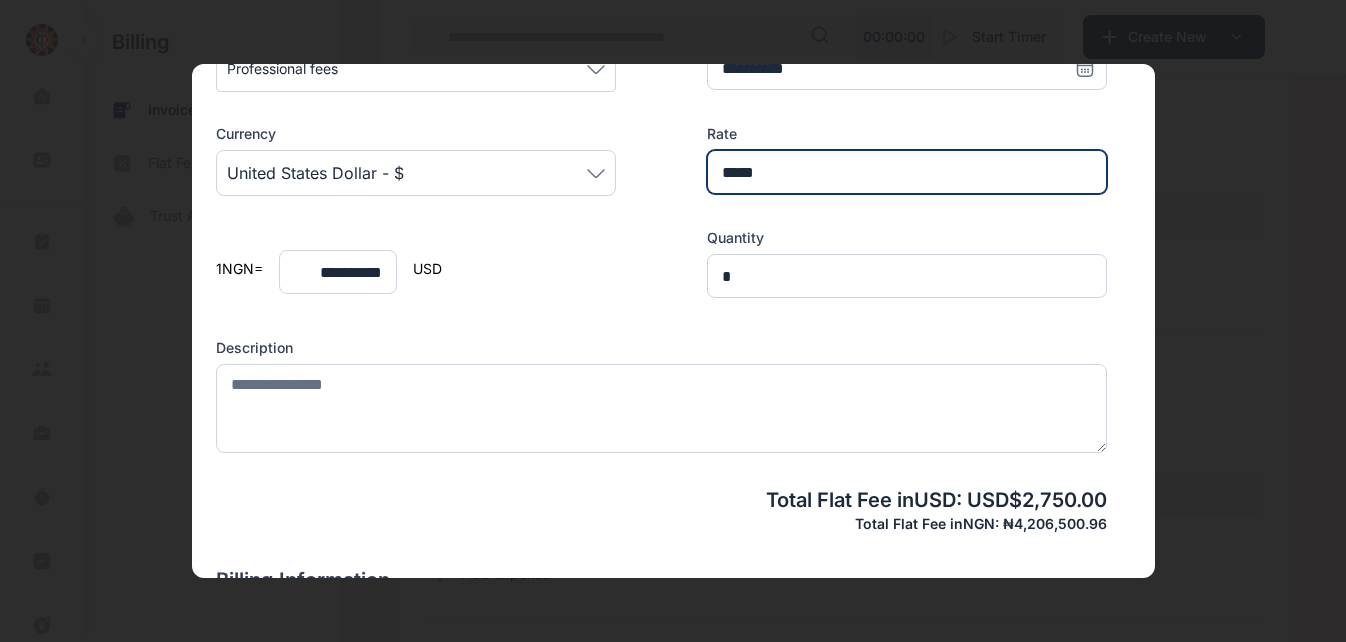 type on "*****" 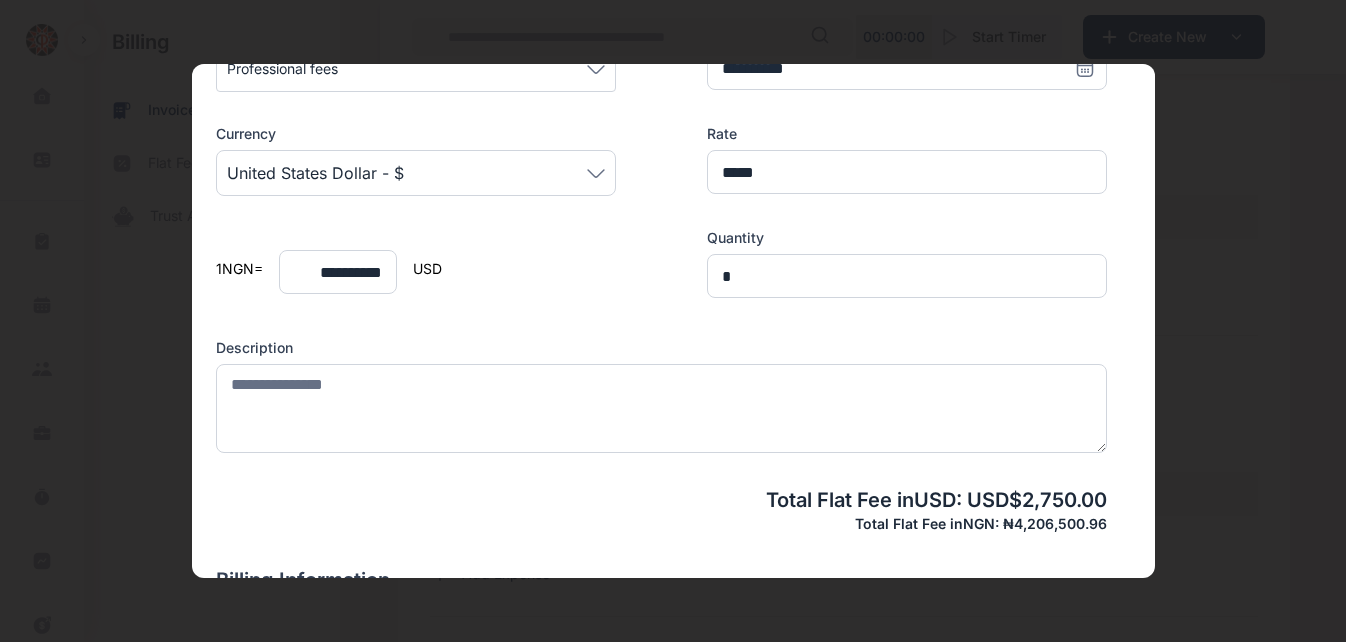 click on "**********" at bounding box center (661, 165) 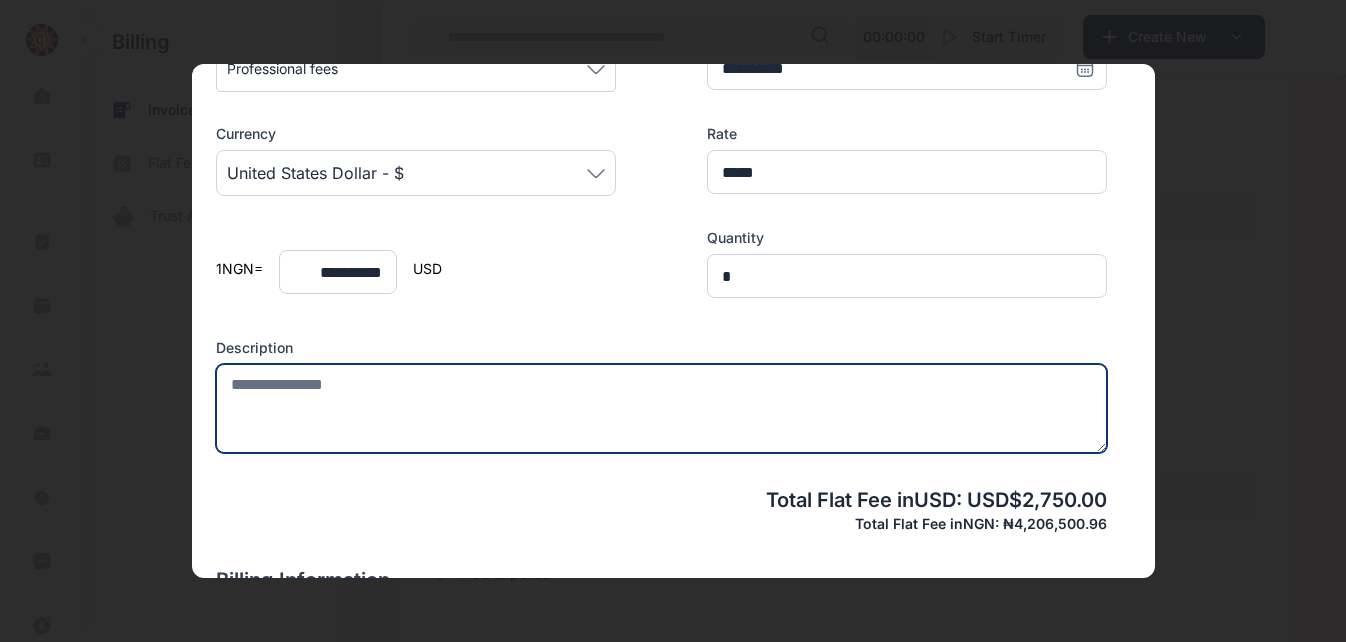 click at bounding box center [661, 408] 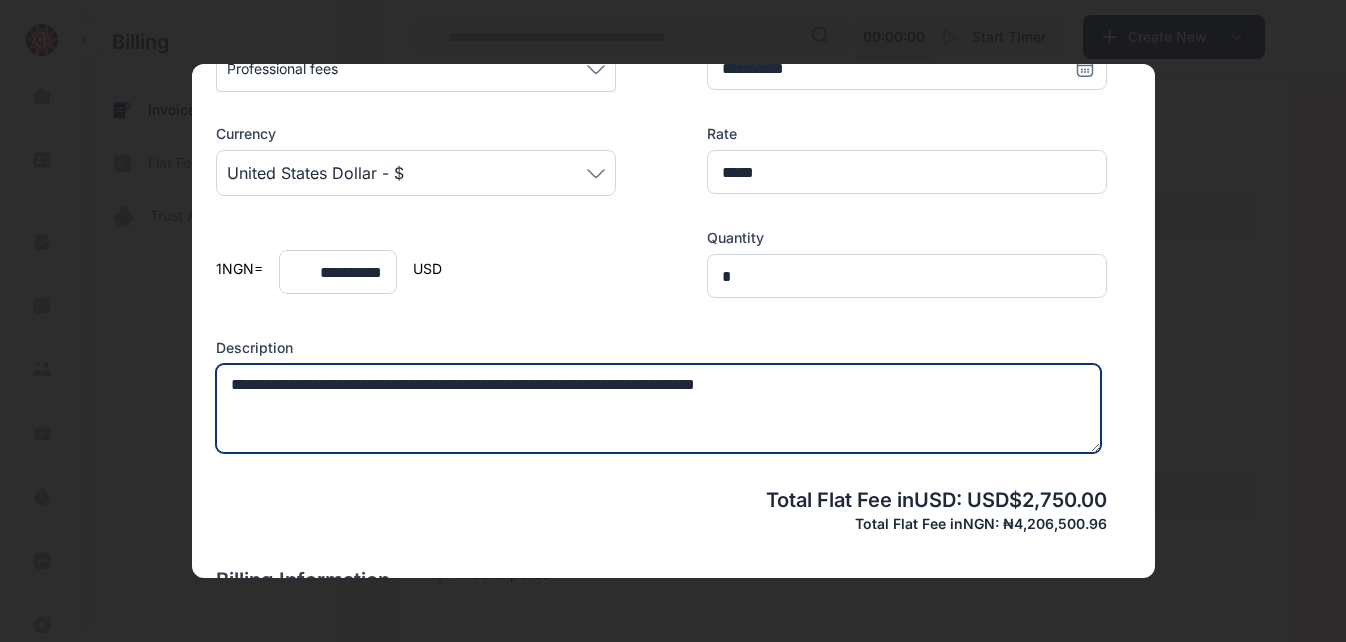 type on "**********" 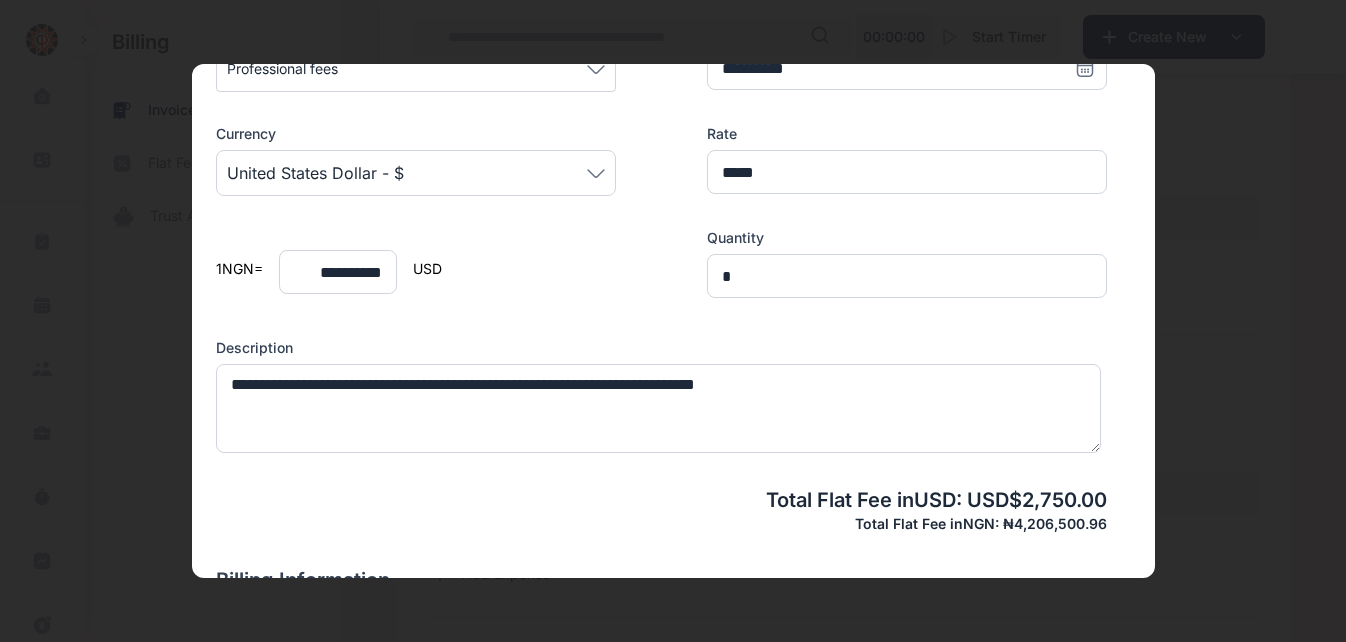 click on "**********" at bounding box center (661, 209) 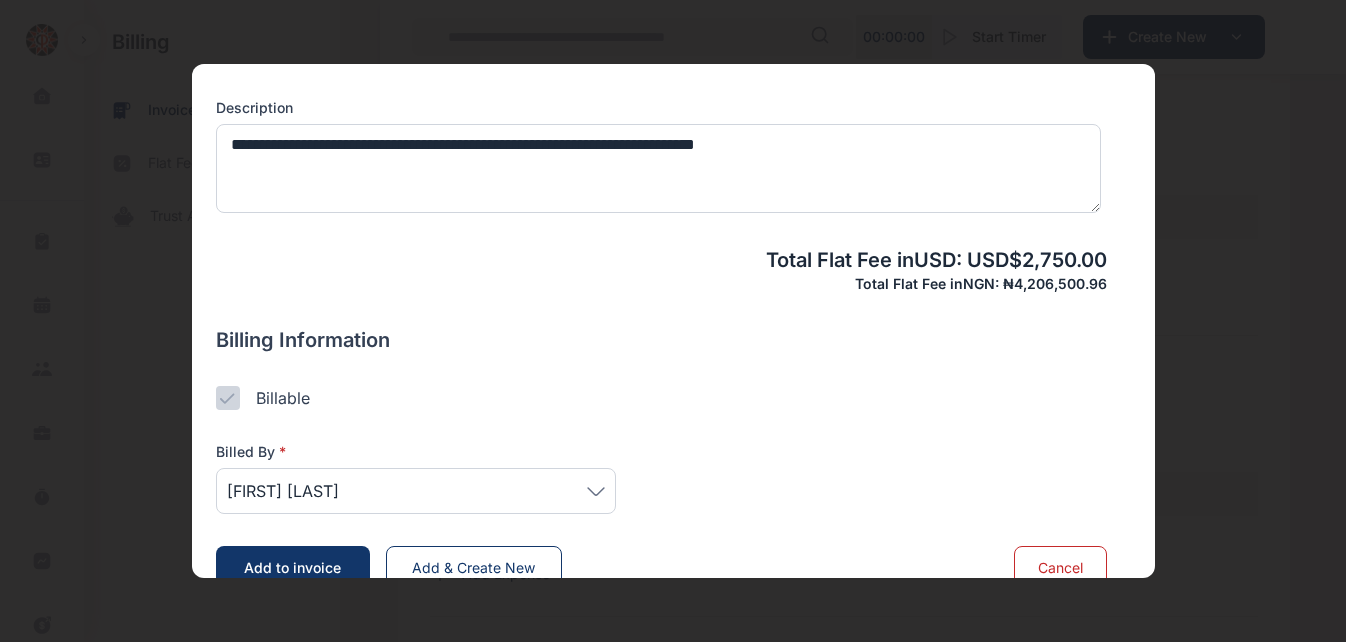 scroll, scrollTop: 636, scrollLeft: 0, axis: vertical 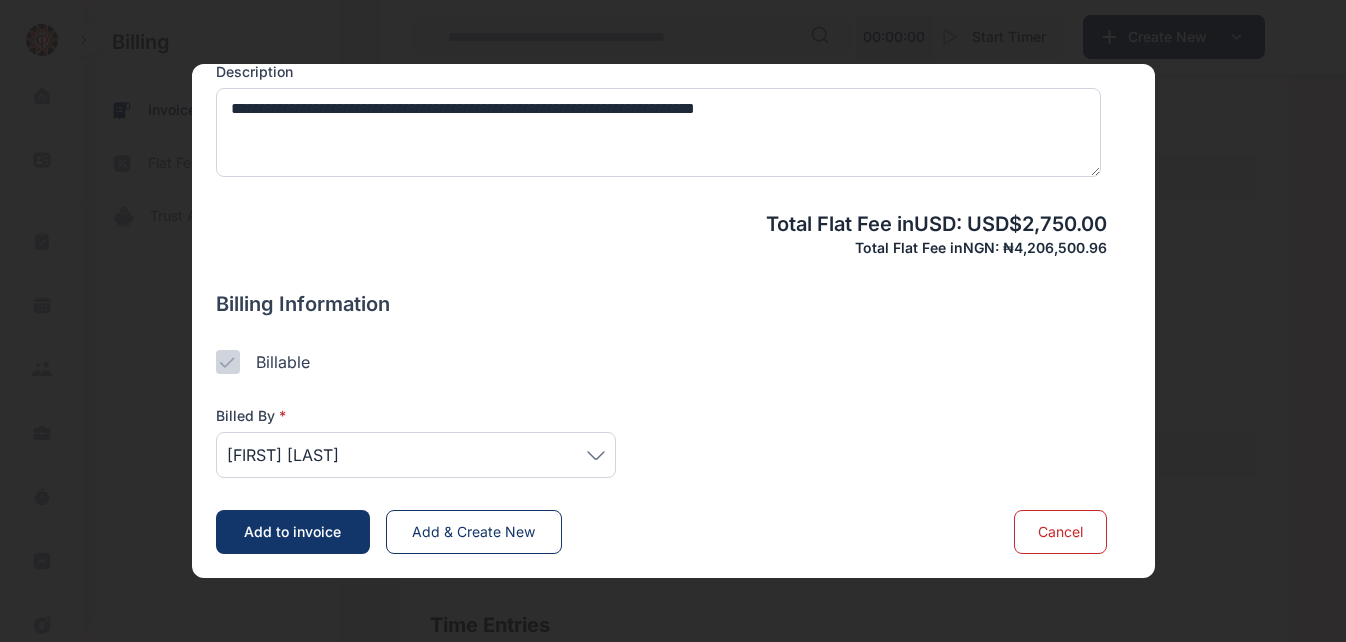click on "[FIRST] [LAST]" at bounding box center (416, 455) 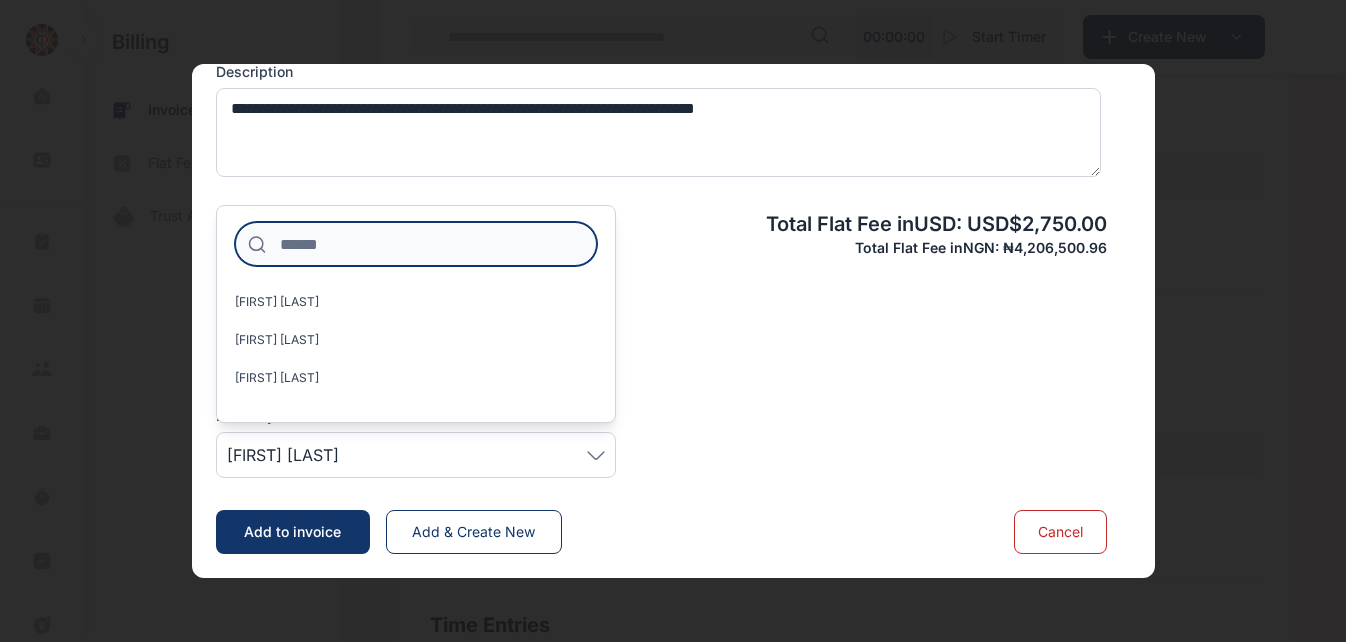 click at bounding box center (416, 244) 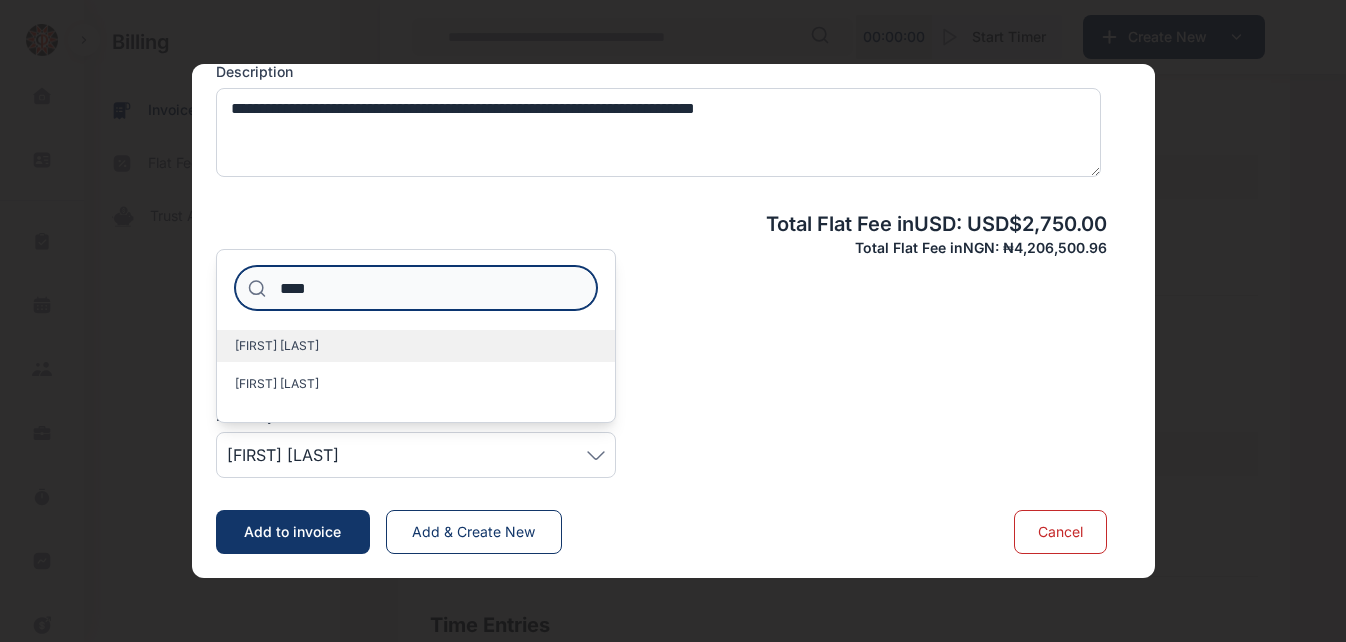 type on "****" 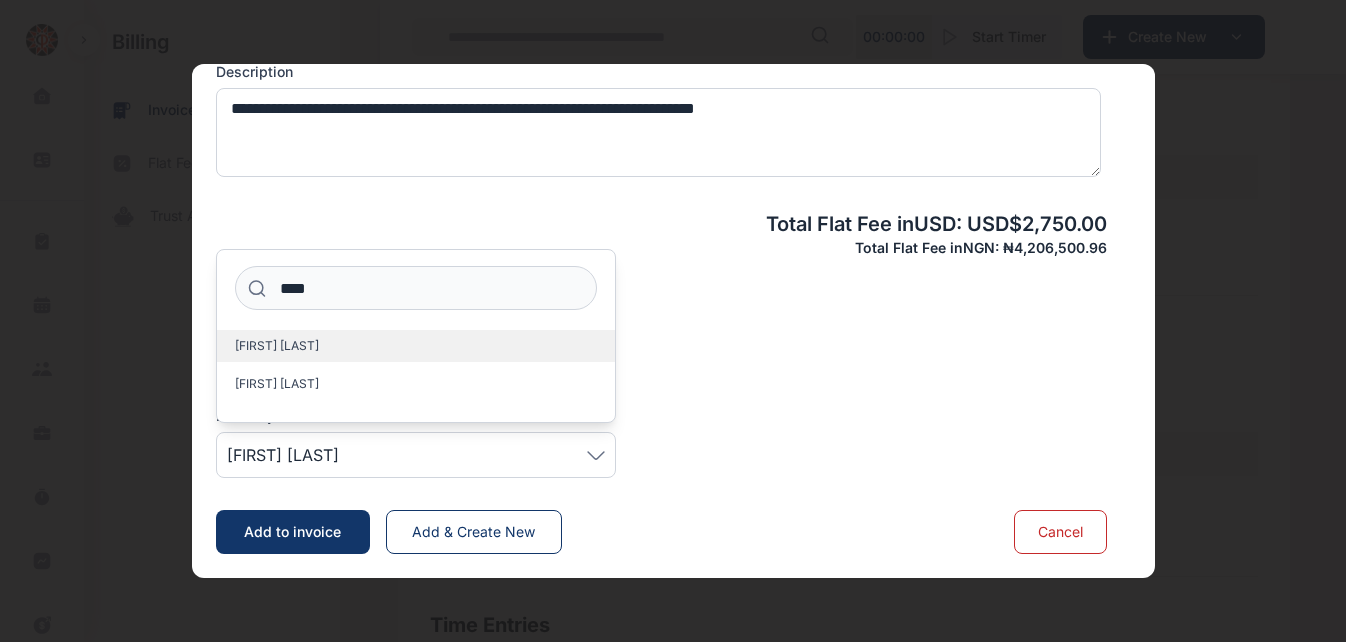 click on "[FIRST] [LAST]" at bounding box center [416, 346] 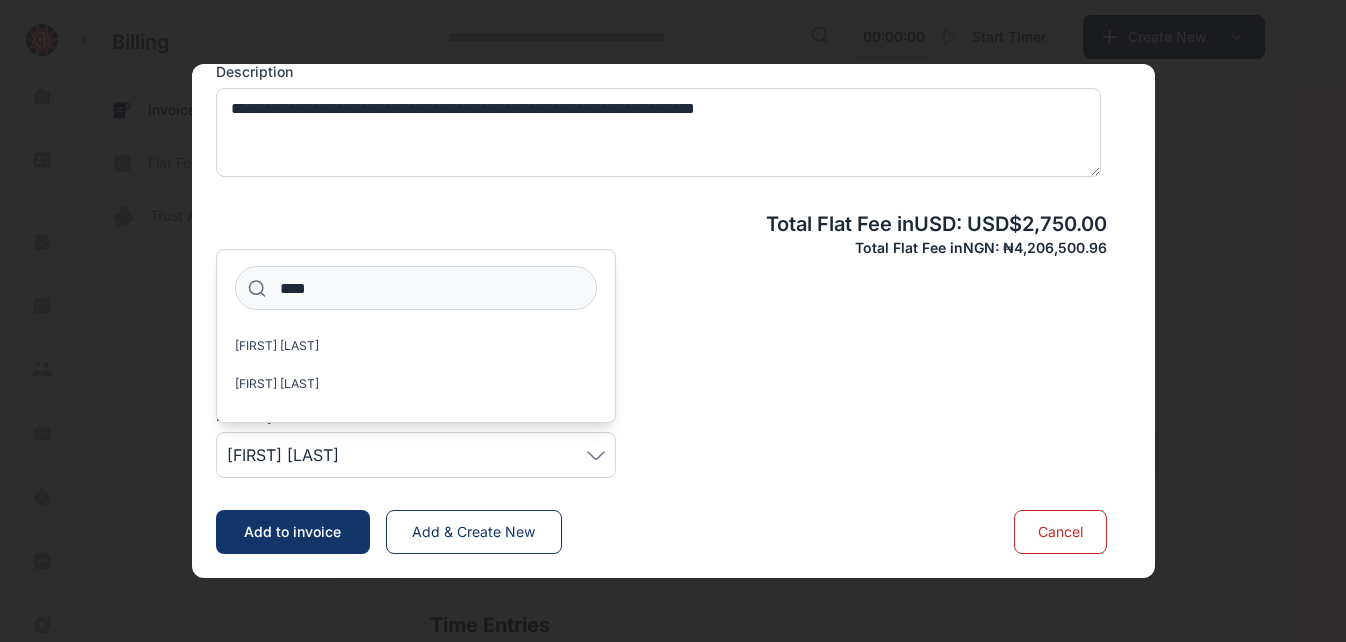 click on "Add to invoice" at bounding box center (292, 531) 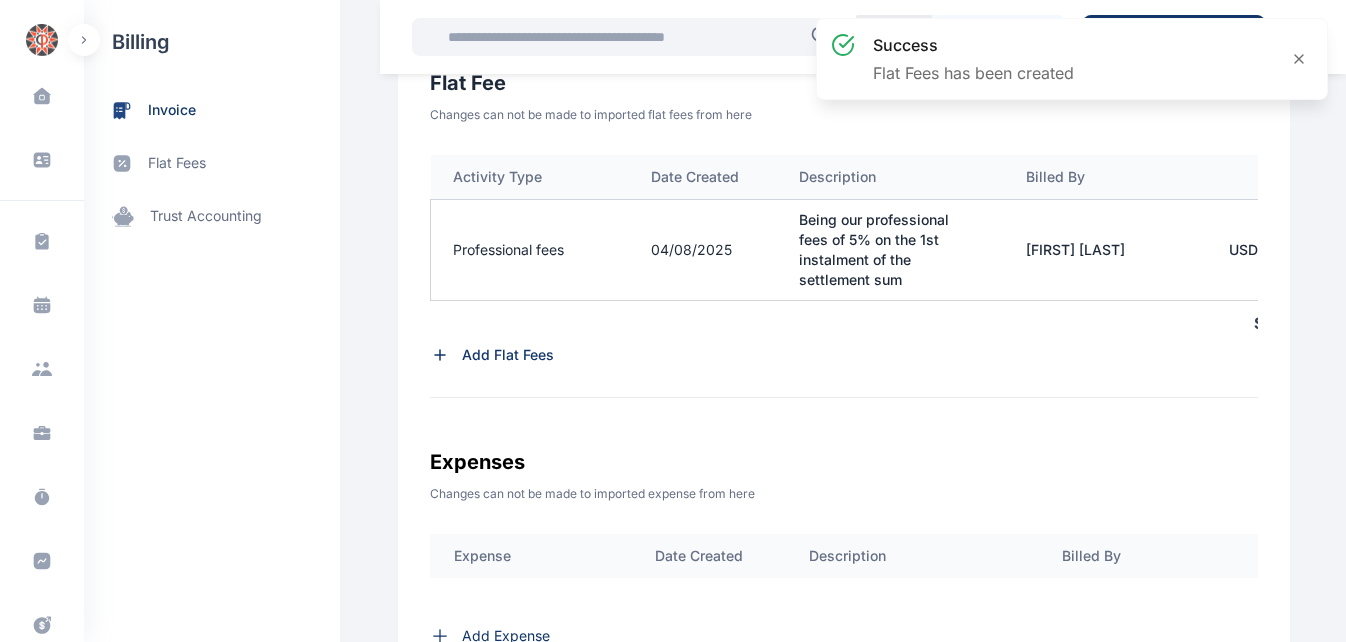 scroll, scrollTop: 0, scrollLeft: 360, axis: horizontal 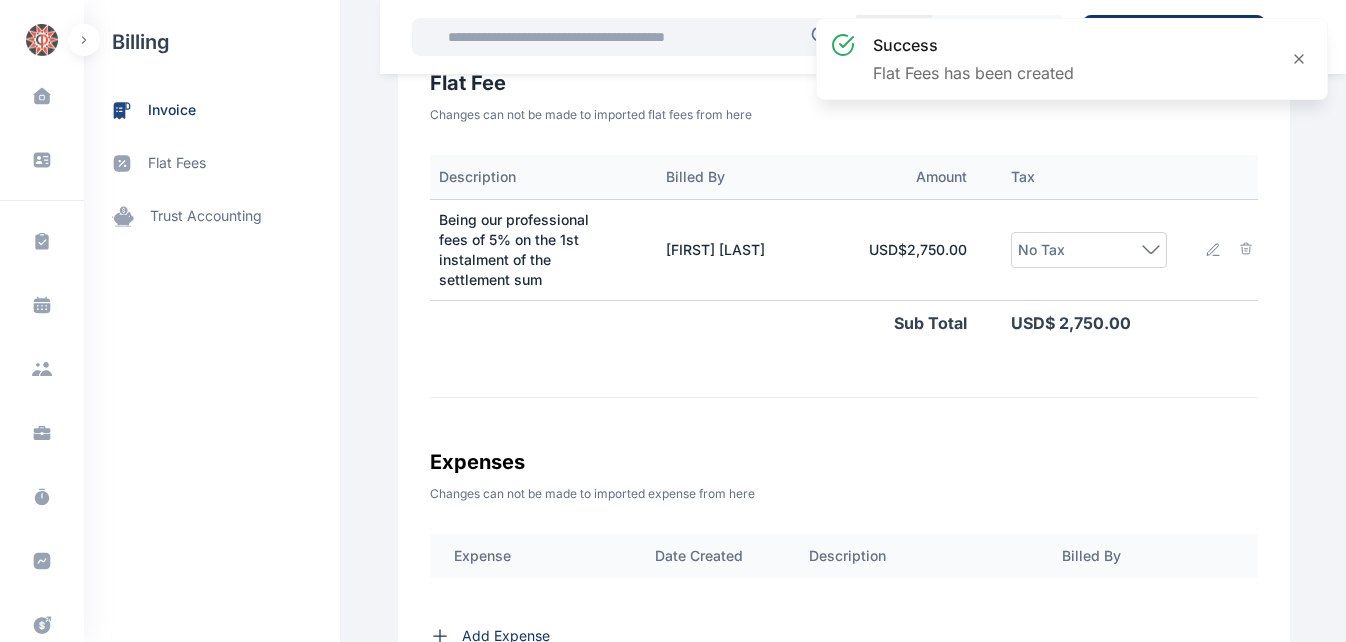 click 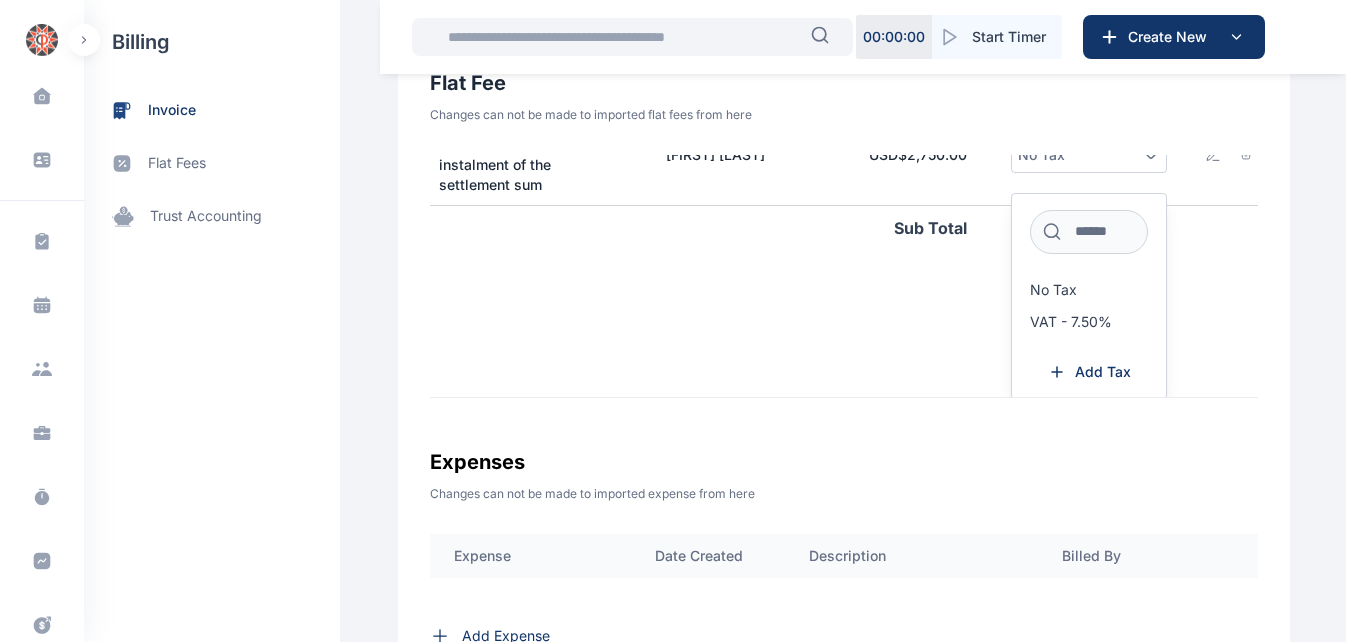 scroll, scrollTop: 97, scrollLeft: 360, axis: both 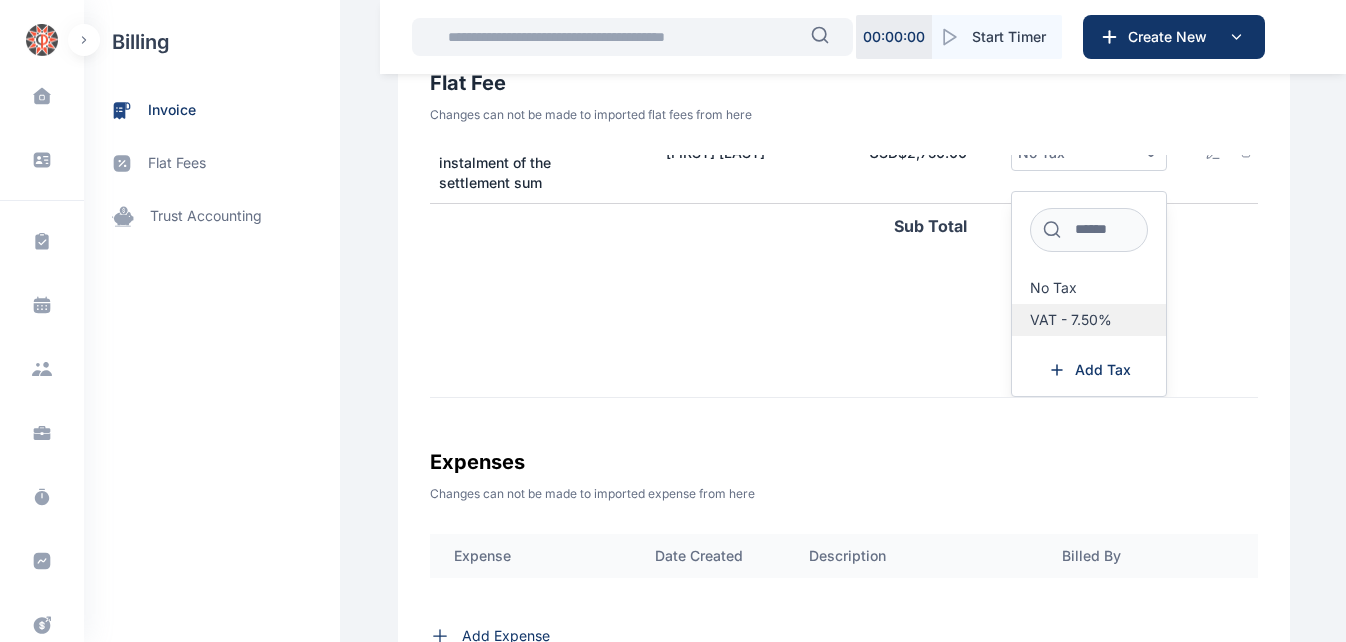 click on "VAT - 7.50%" at bounding box center [1071, 320] 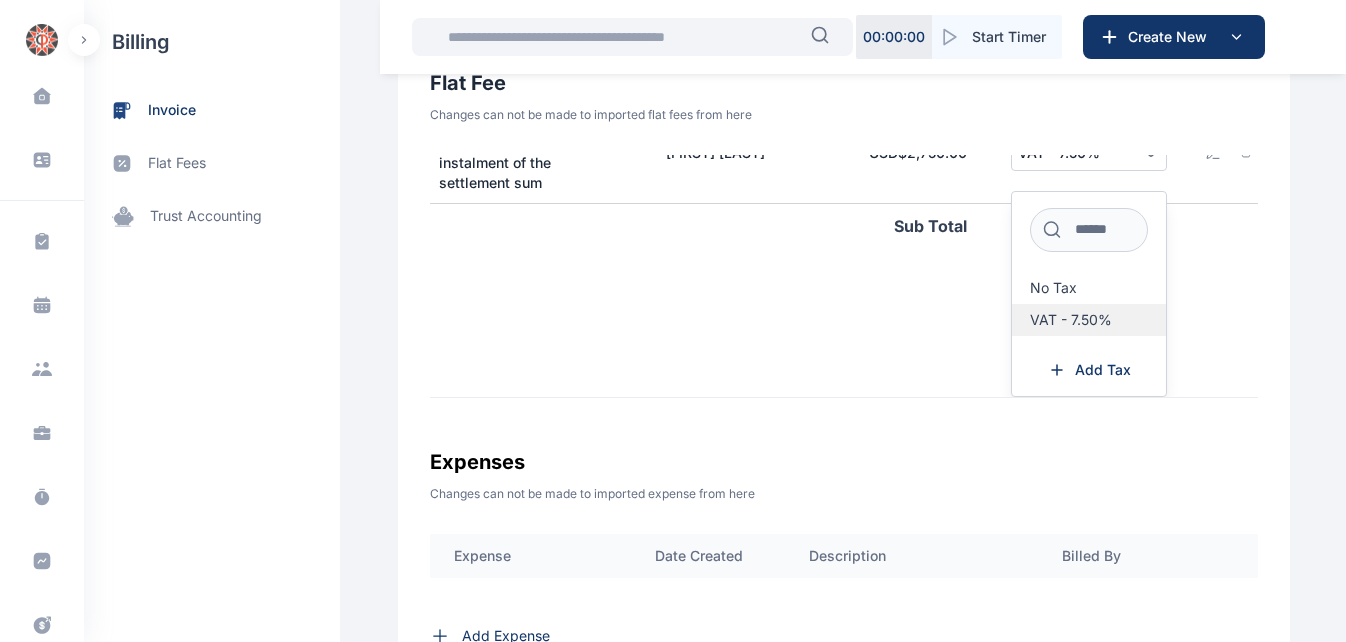 click on "VAT - 7.50%" at bounding box center [1071, 320] 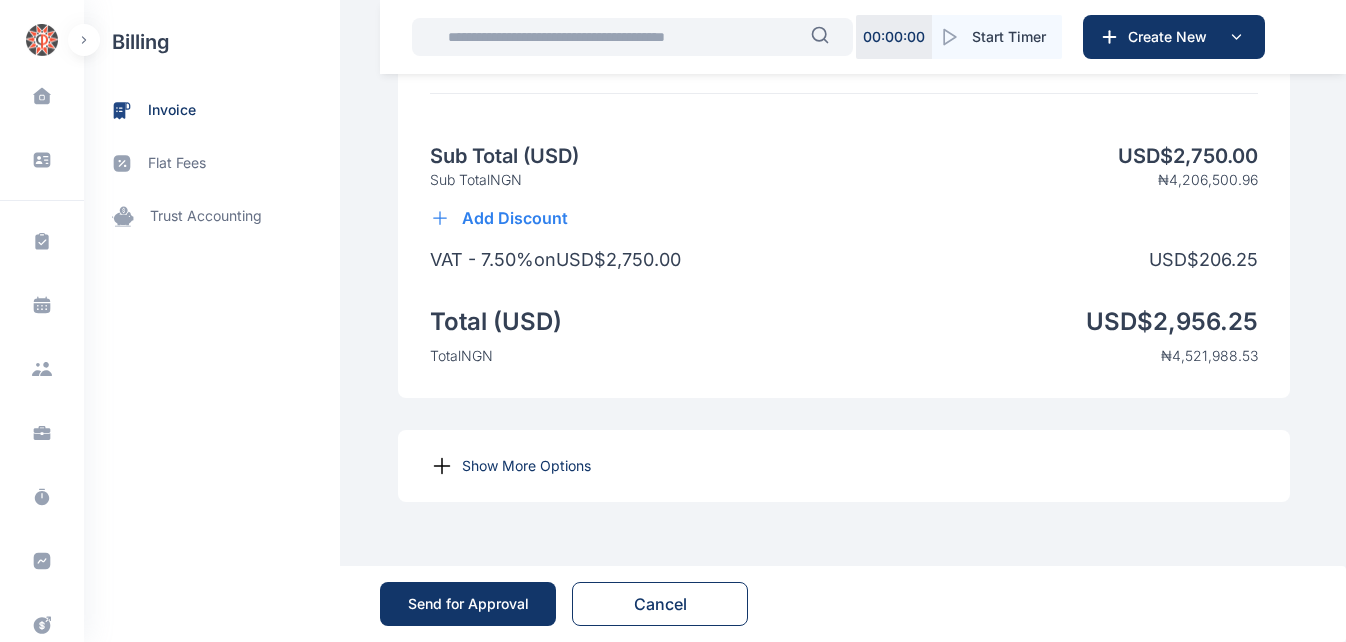 scroll, scrollTop: 1631, scrollLeft: 0, axis: vertical 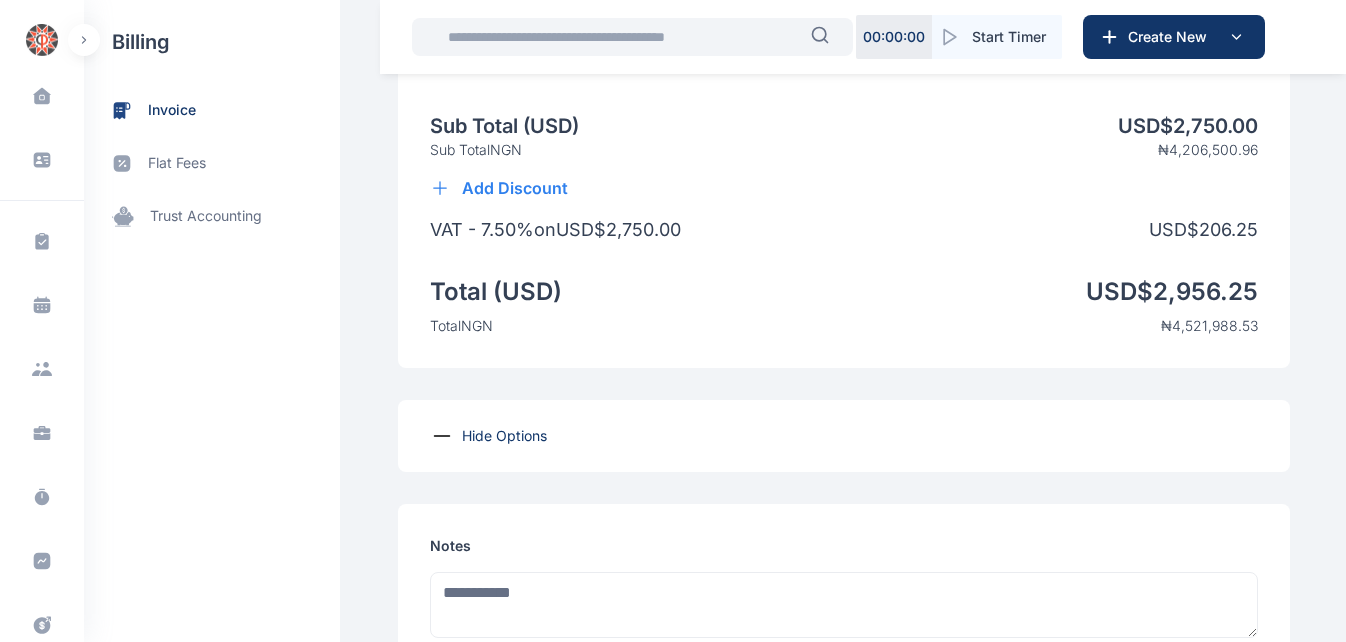 click on "**********" at bounding box center (844, -169) 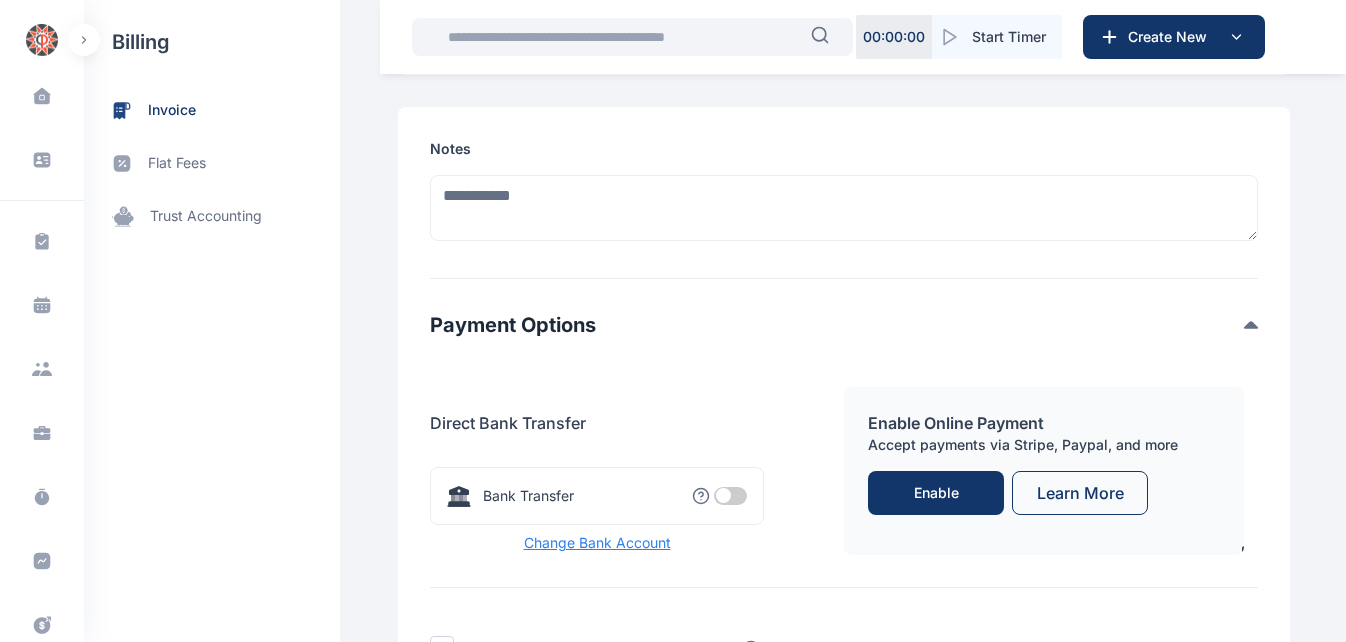 scroll, scrollTop: 2031, scrollLeft: 0, axis: vertical 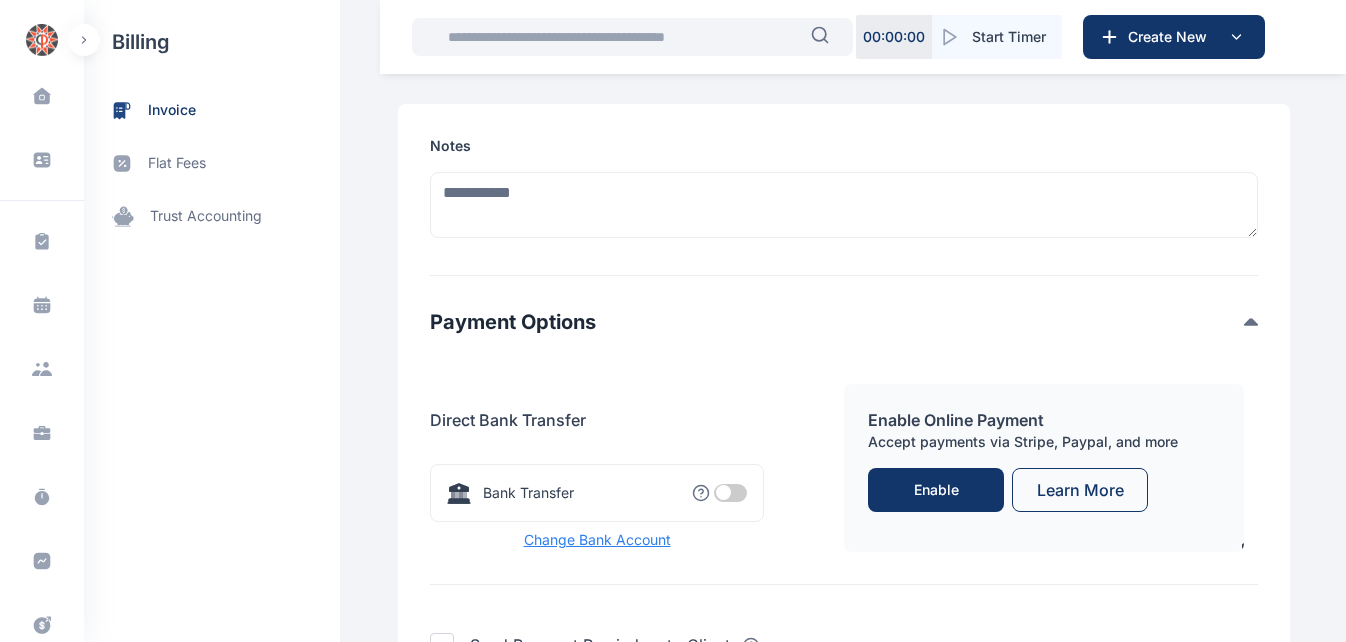 click at bounding box center (730, 493) 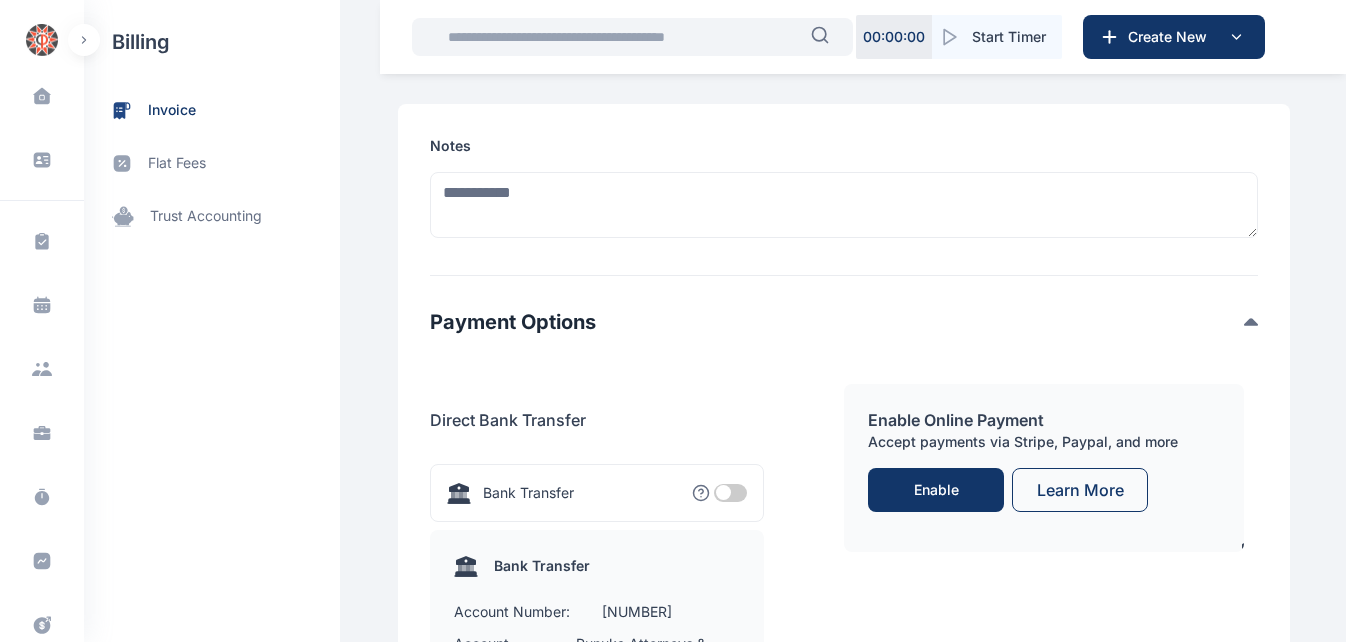 click on "Payment Options" at bounding box center [837, 322] 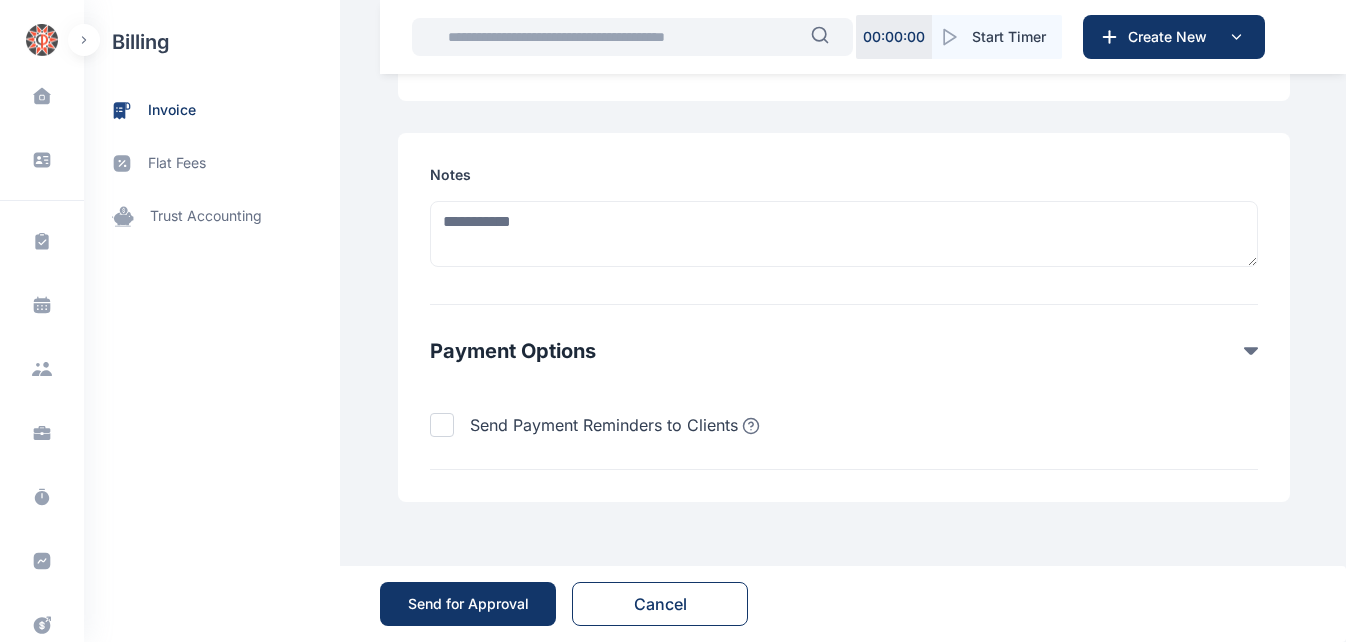 type 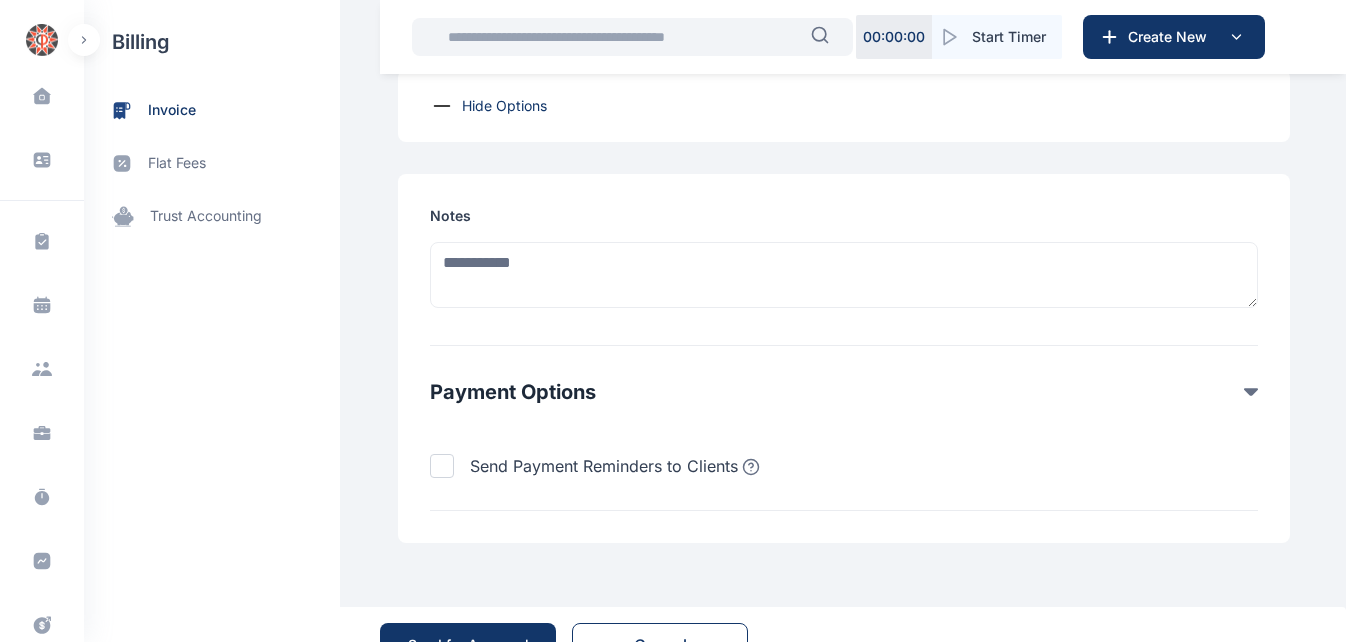 scroll, scrollTop: 1966, scrollLeft: 0, axis: vertical 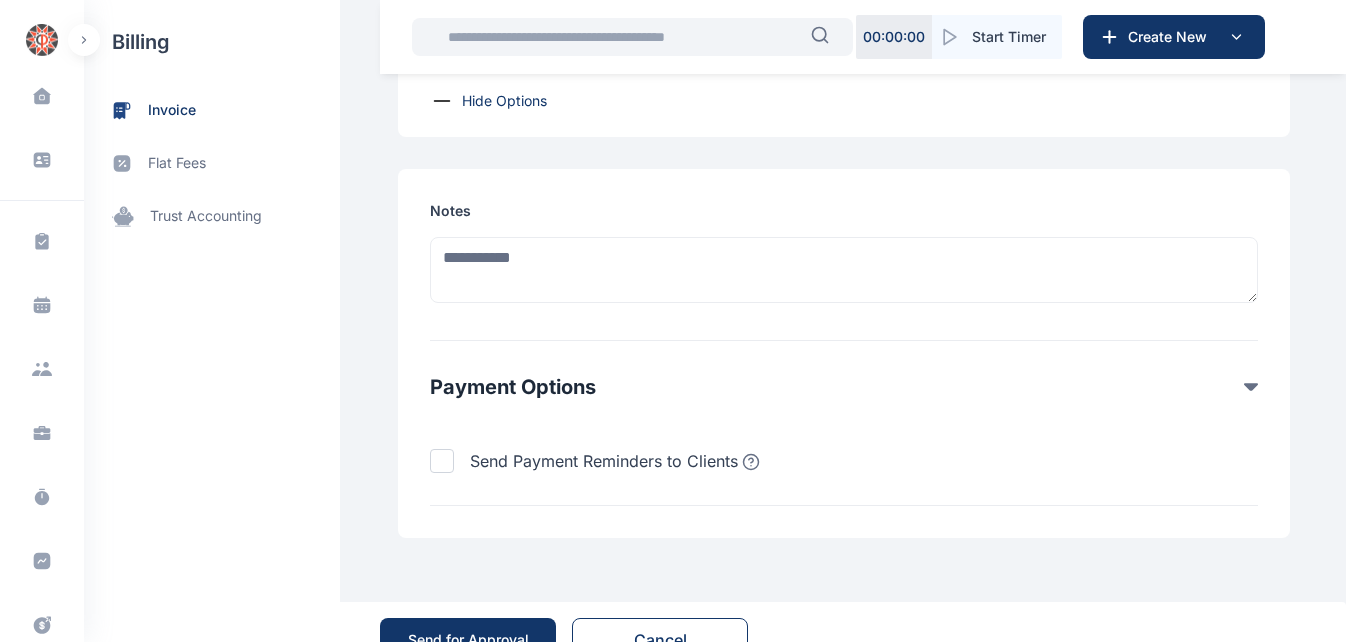 click on "Hide Options" at bounding box center (504, 101) 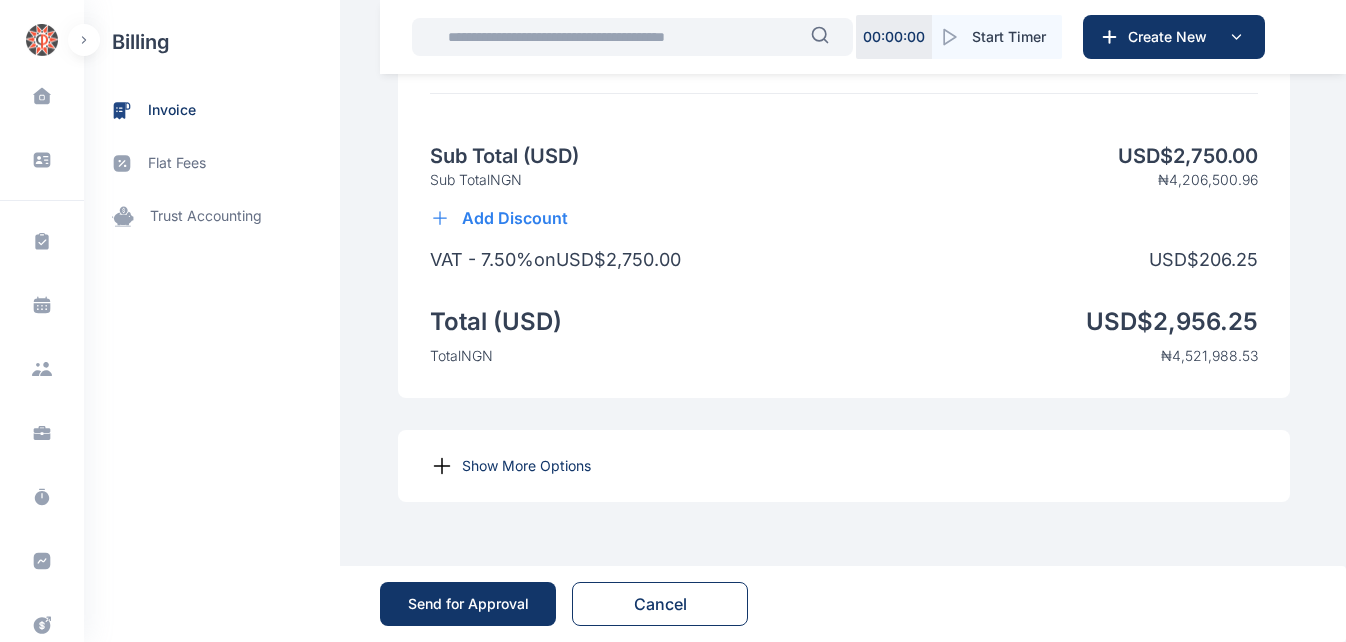 click on "Show More Options" at bounding box center [526, 466] 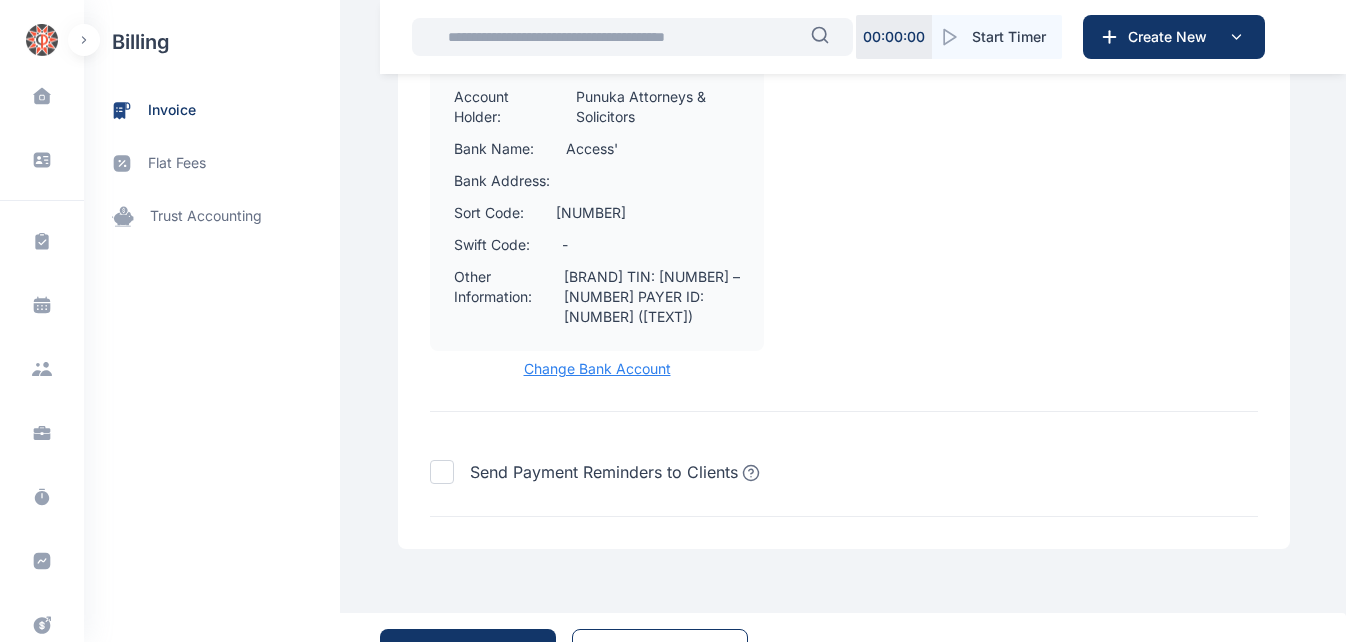 scroll, scrollTop: 2655, scrollLeft: 0, axis: vertical 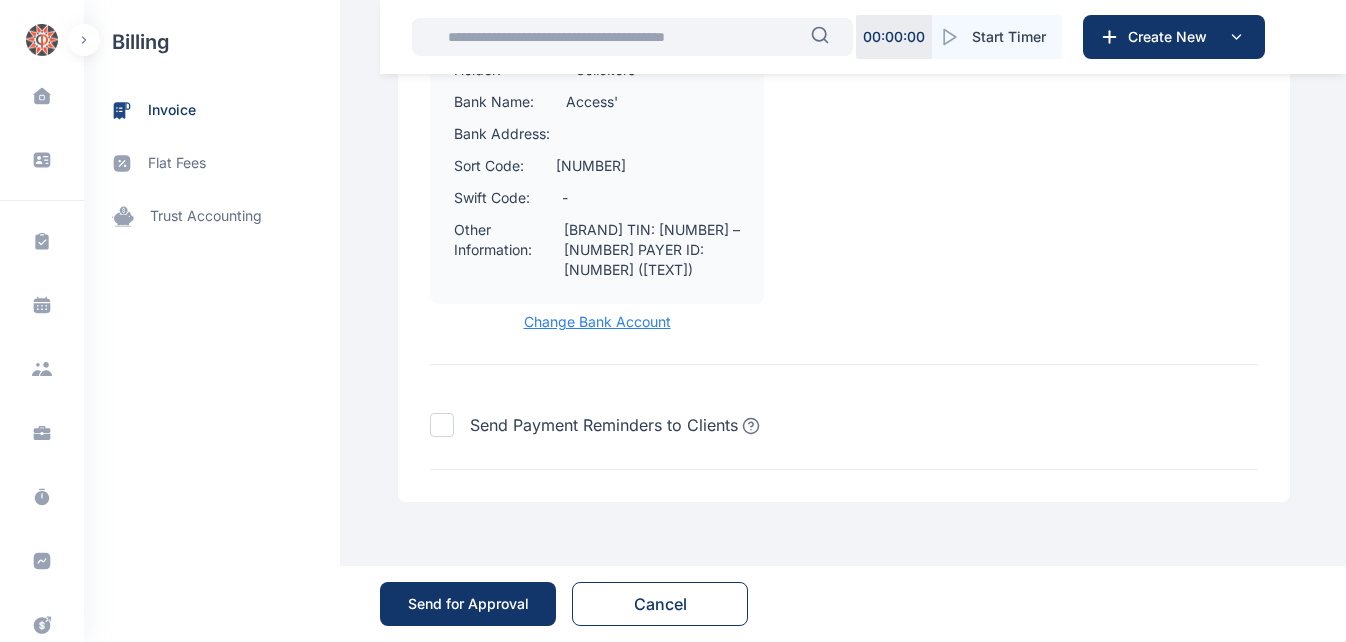 click on "Send for Approval" at bounding box center [468, 604] 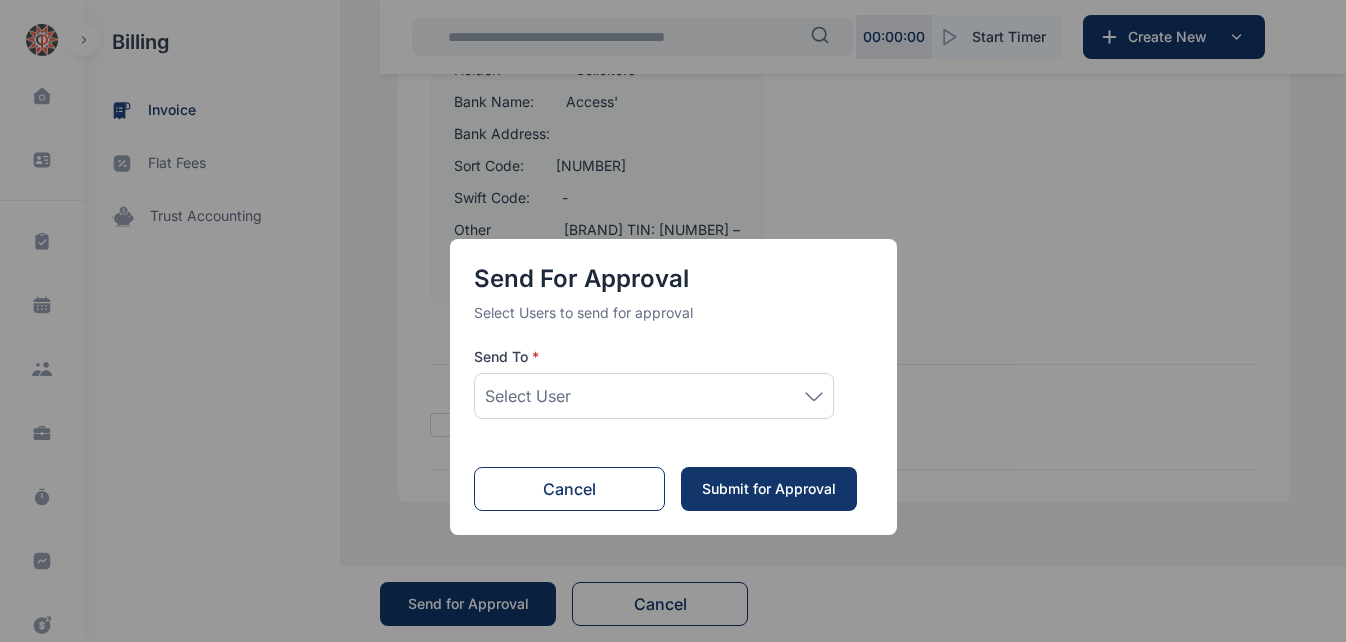 click on "Select User" at bounding box center [654, 396] 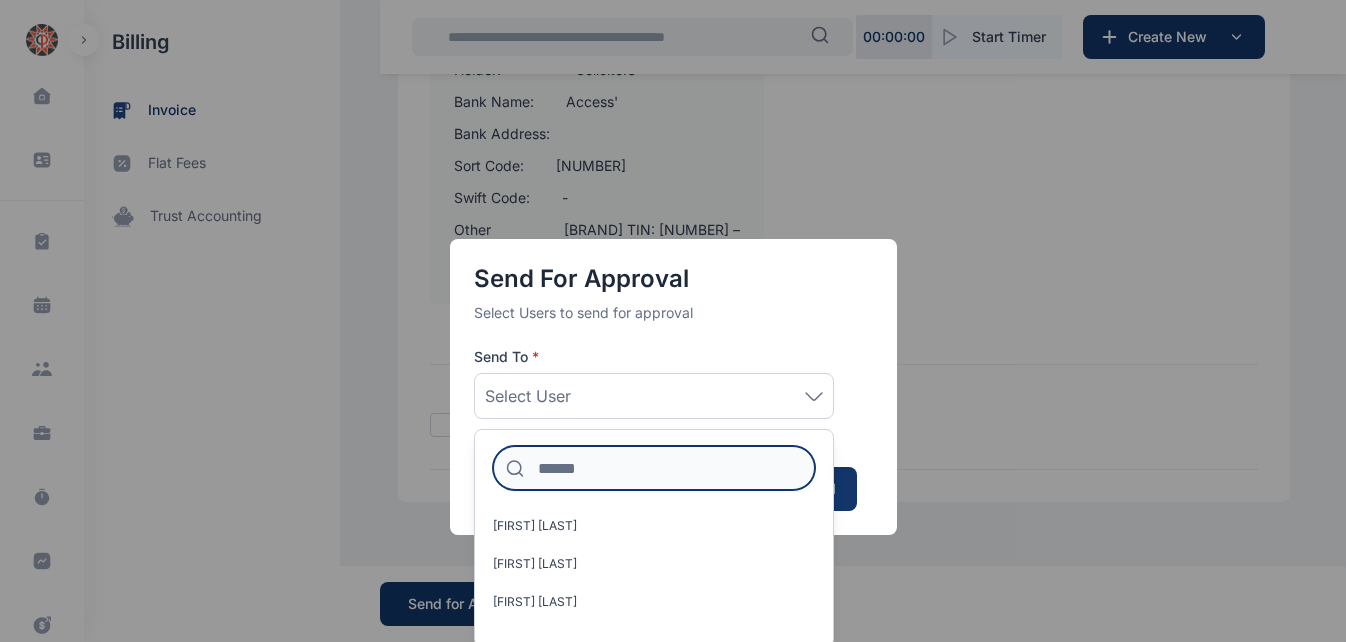 click at bounding box center (654, 468) 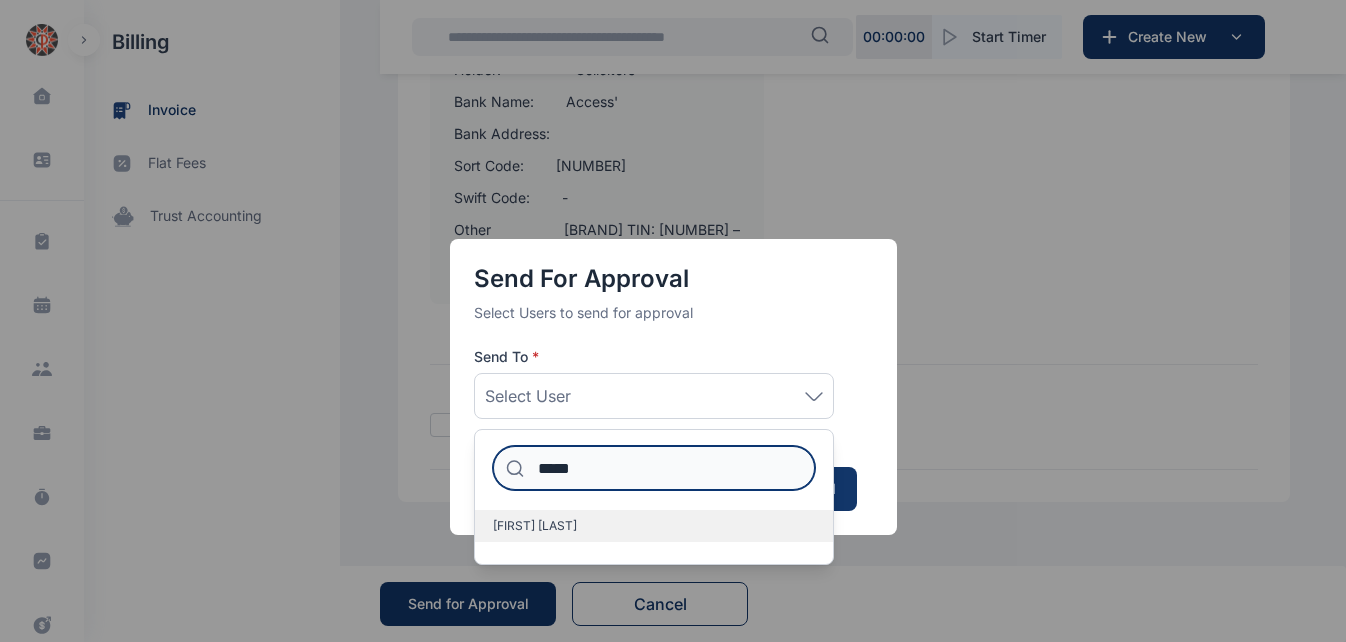 type on "*****" 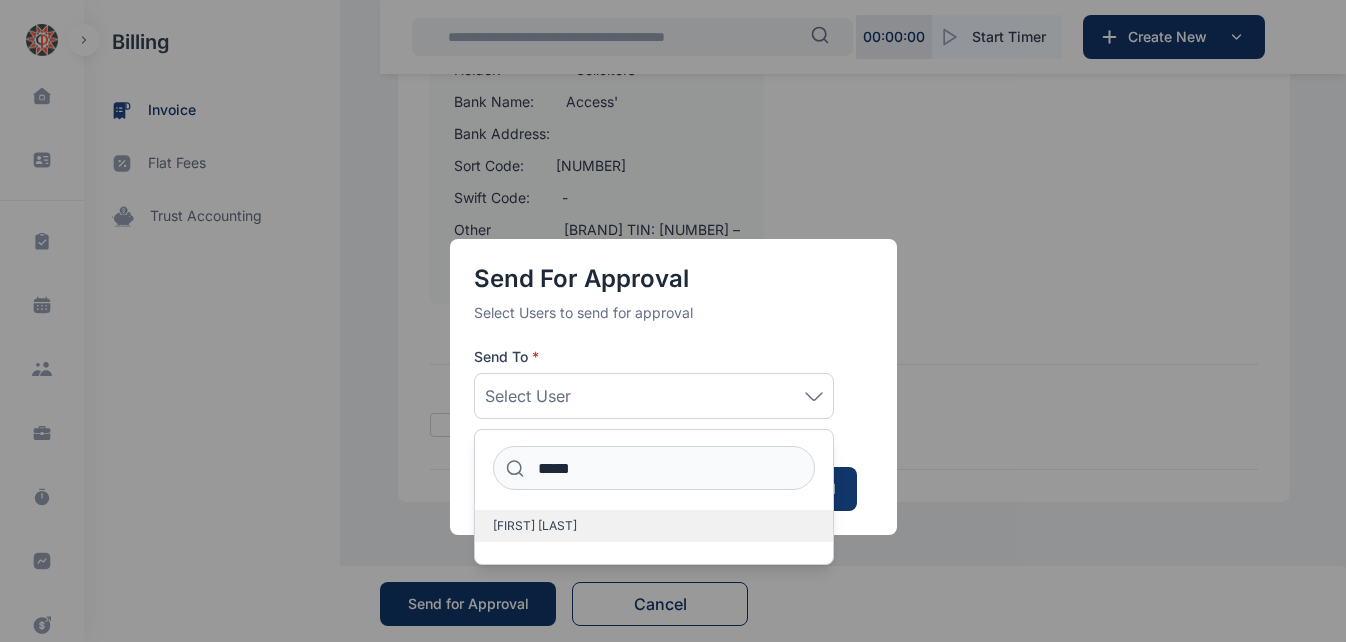 click on "[FIRST] [LAST]" at bounding box center (535, 526) 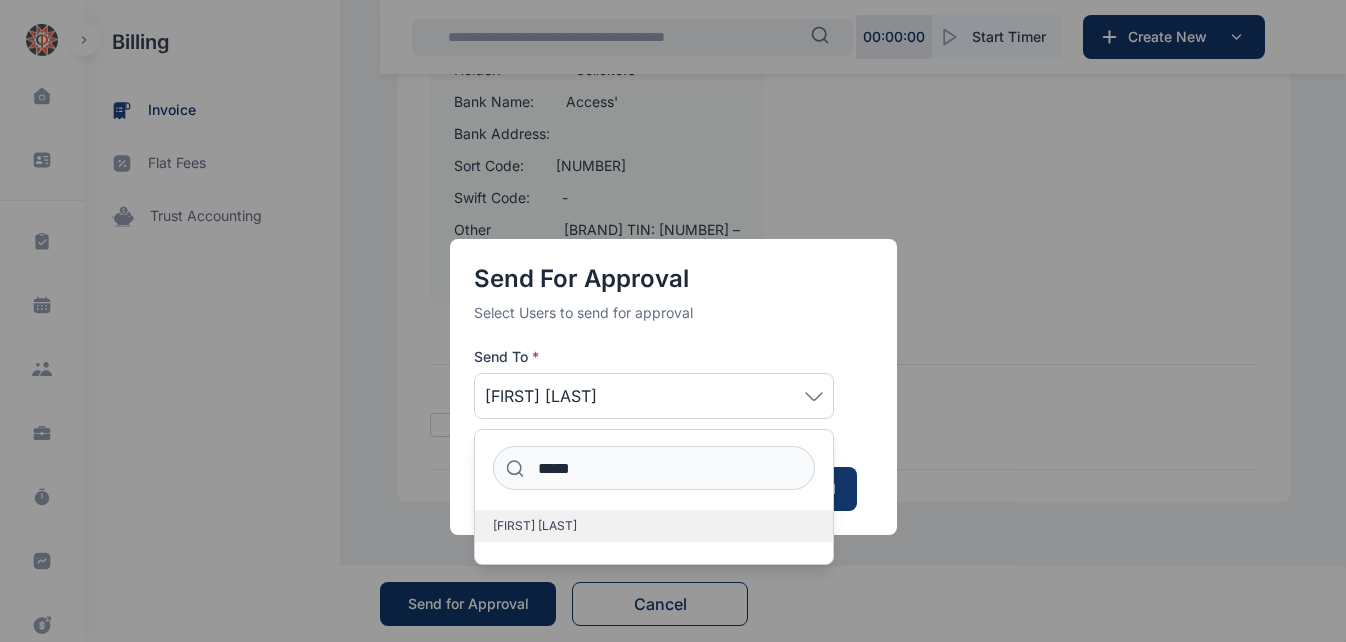click on "[FIRST] [LAST]" at bounding box center (535, 526) 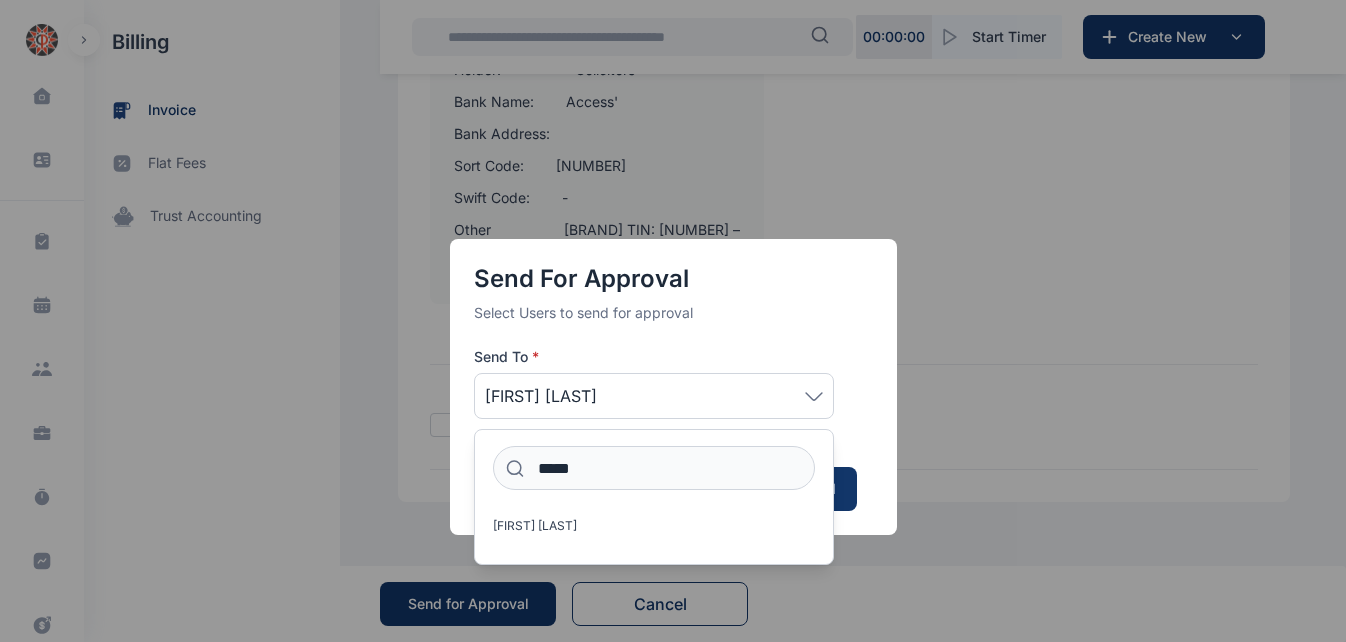 click on "Submit for Approval" at bounding box center [769, 489] 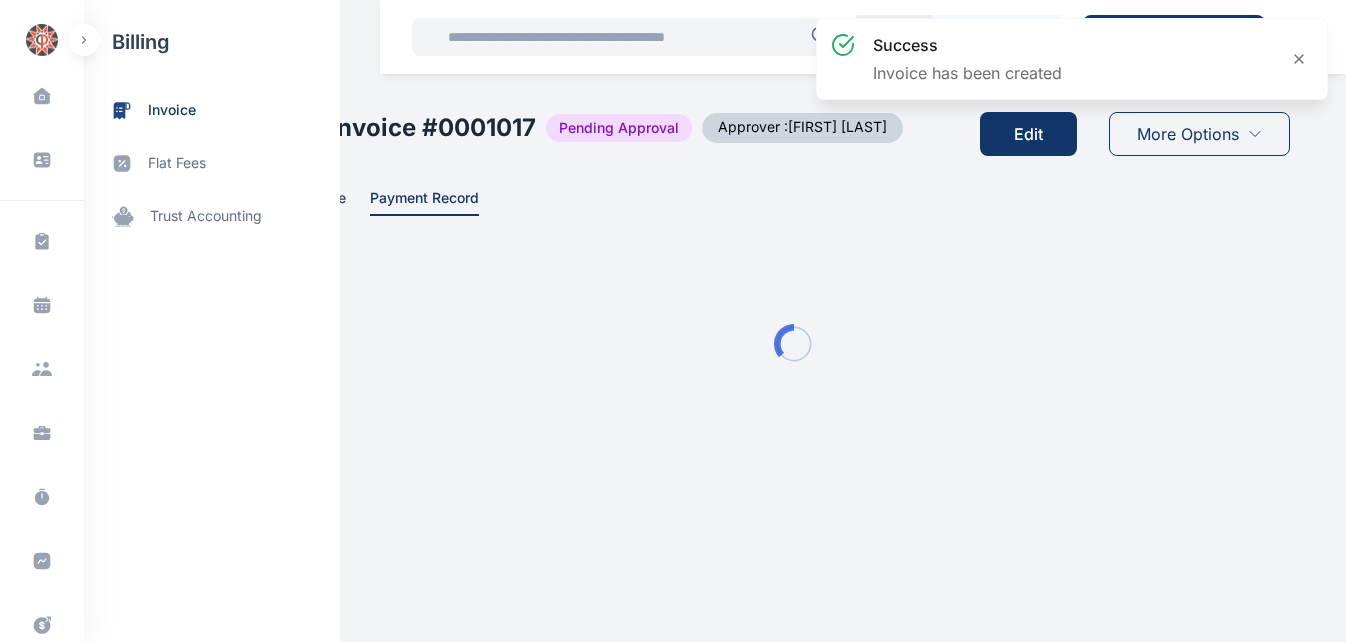 scroll, scrollTop: 0, scrollLeft: 0, axis: both 